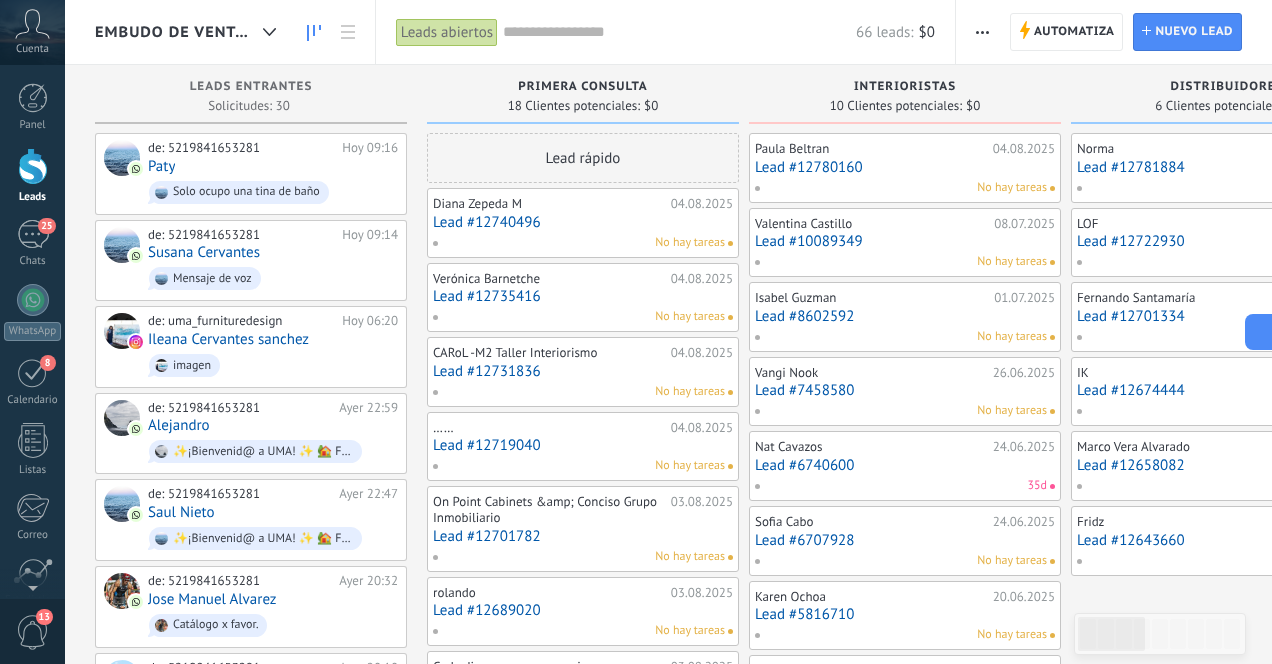 scroll, scrollTop: 0, scrollLeft: 0, axis: both 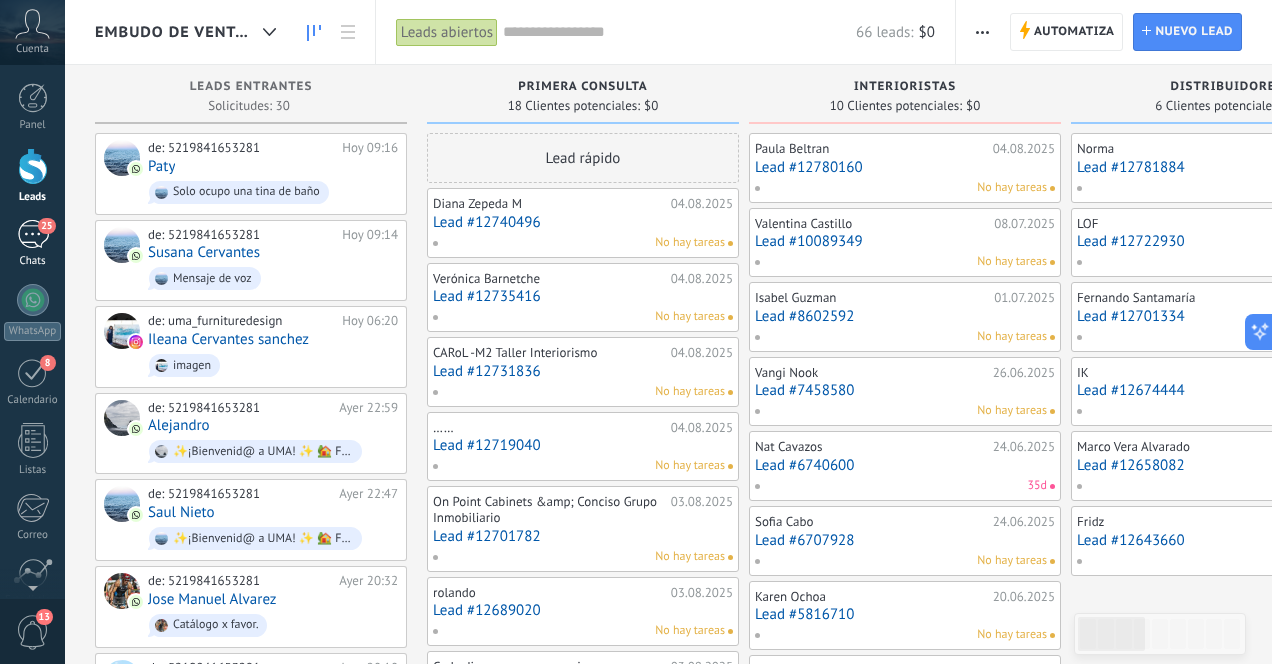 click on "25" at bounding box center (33, 234) 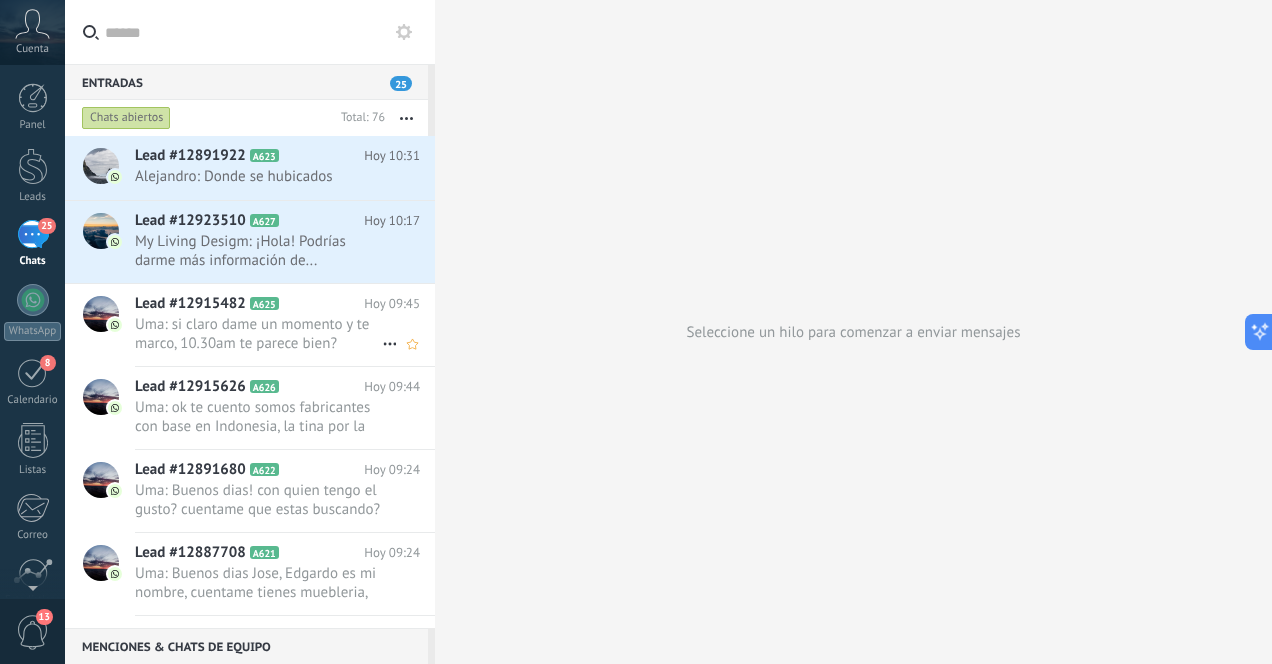 click on "Uma: si claro dame un momento y te marco, 10.30am te parece bien?" at bounding box center [258, 334] 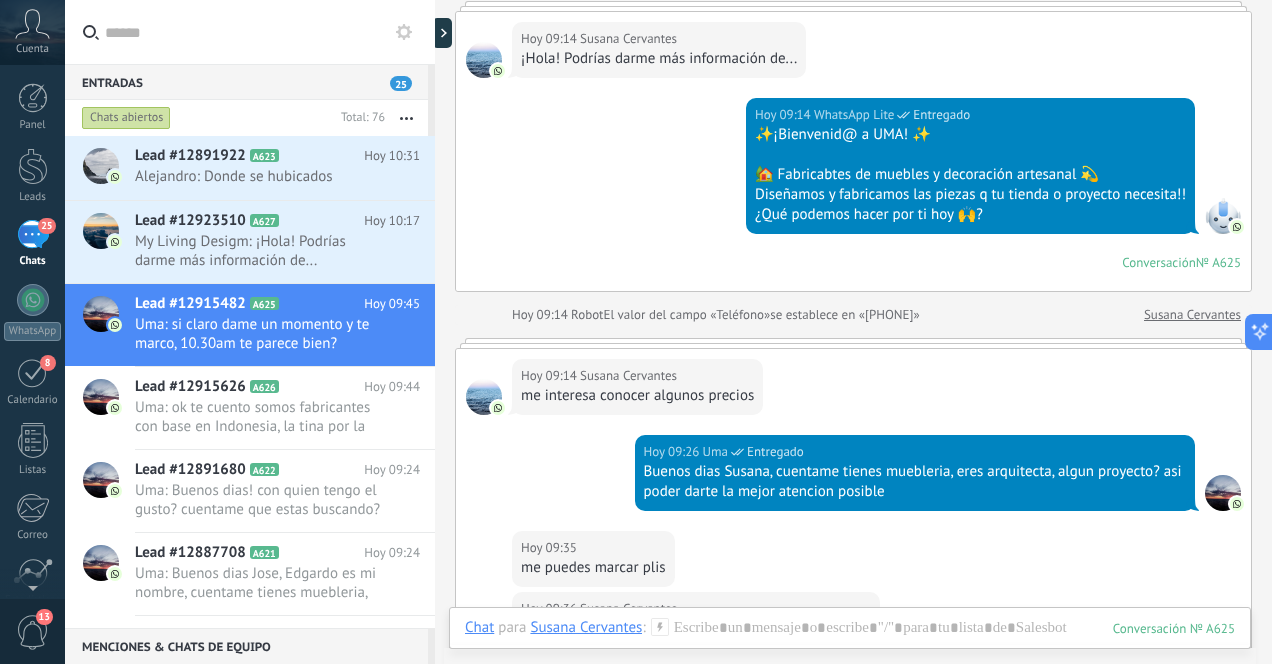 scroll, scrollTop: 197, scrollLeft: 0, axis: vertical 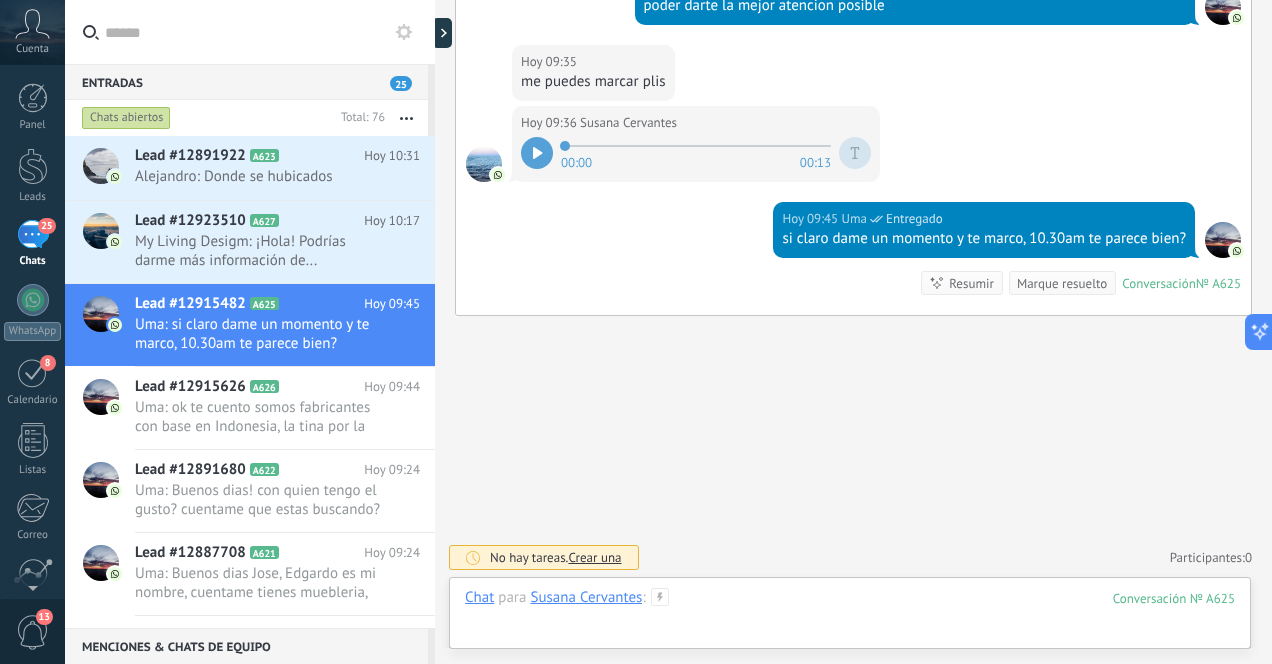 click at bounding box center [850, 618] 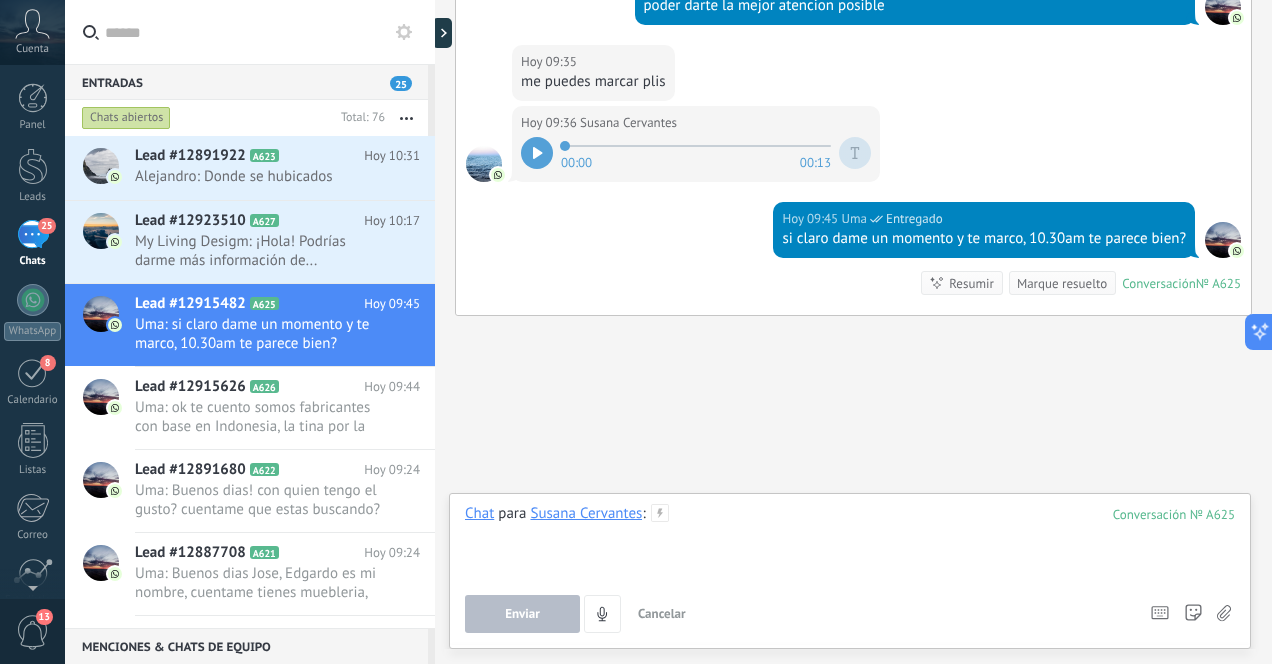 type 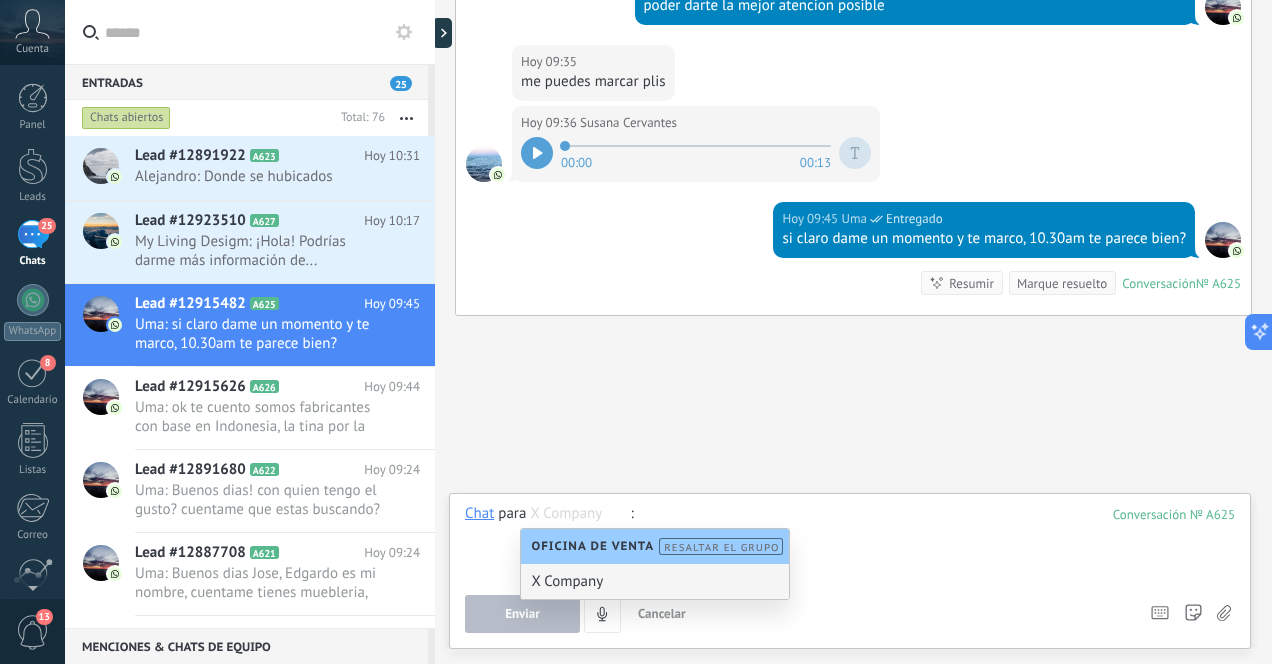 click at bounding box center [850, 542] 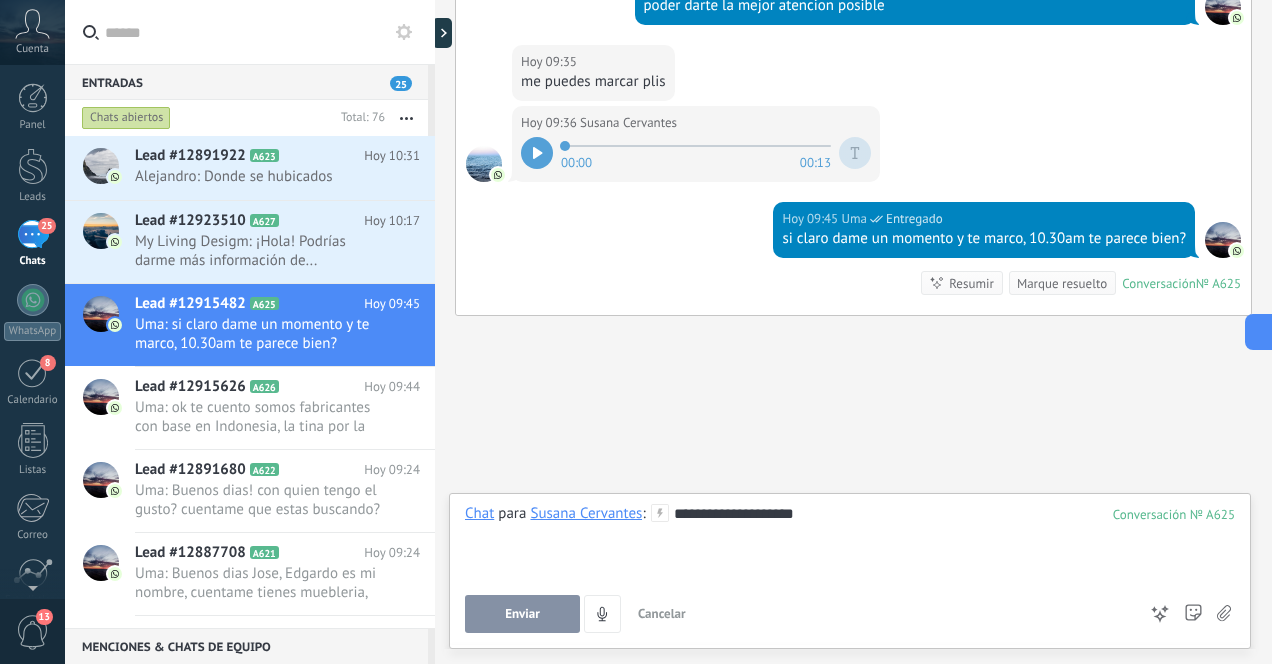 click on "Enviar" at bounding box center [522, 614] 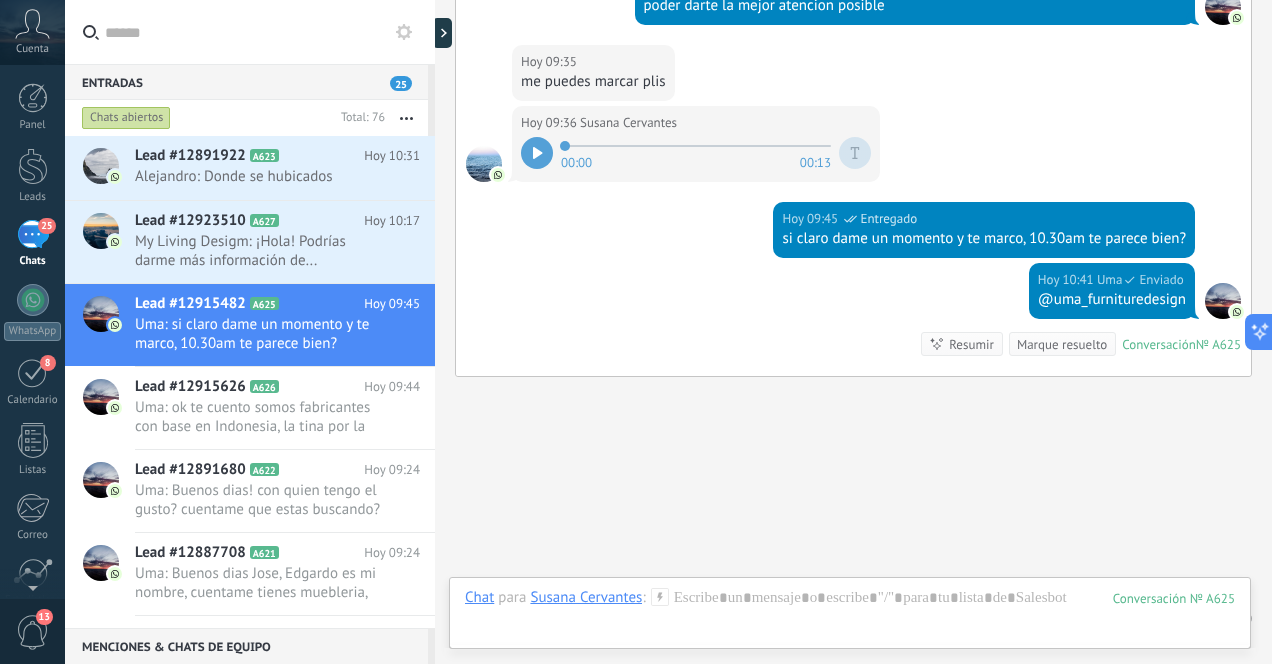 scroll, scrollTop: 687, scrollLeft: 0, axis: vertical 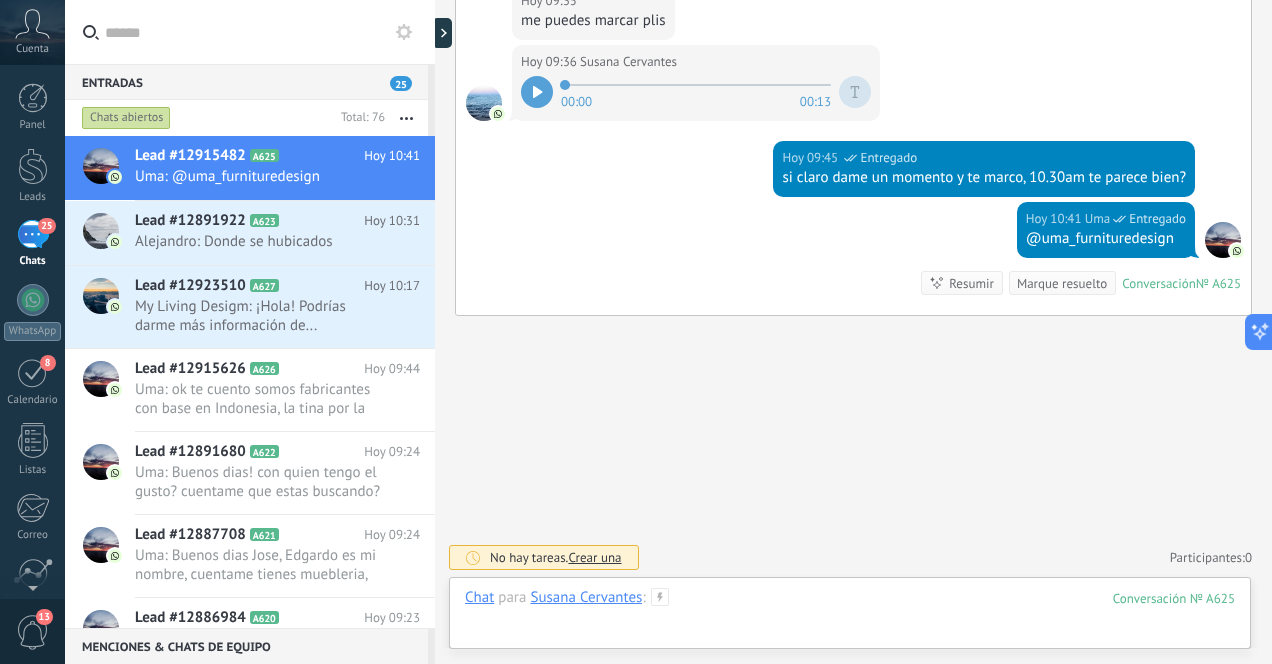 click at bounding box center [850, 618] 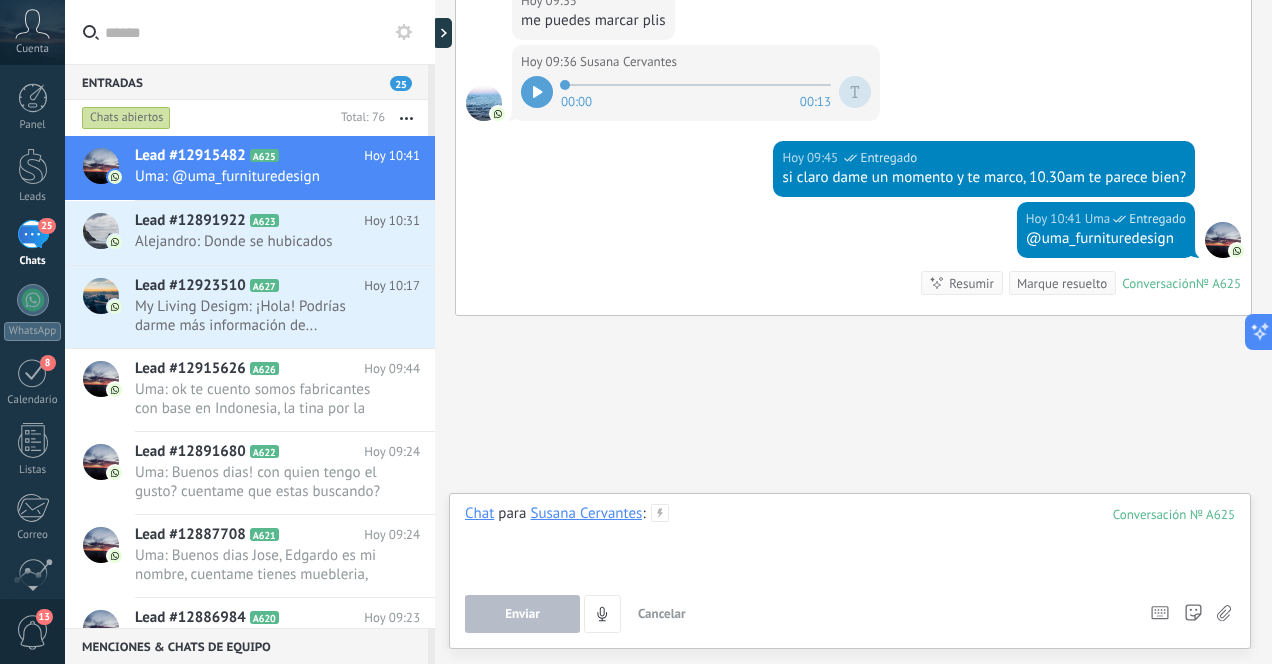 type 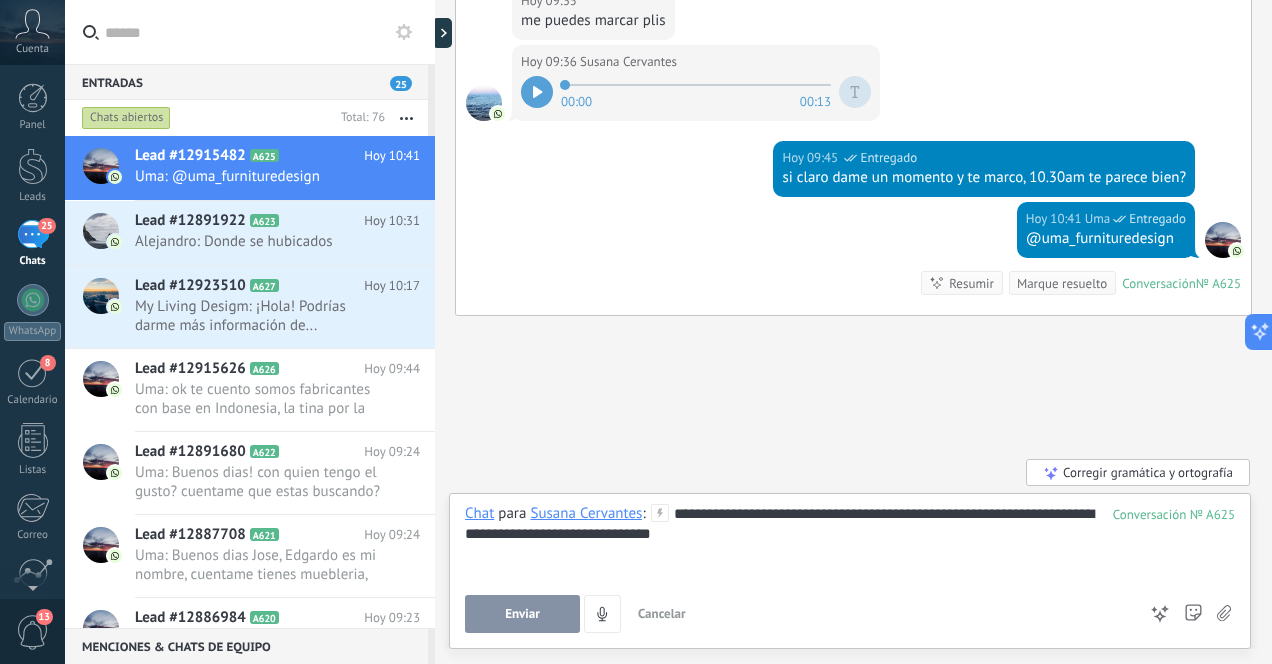 click on "Enviar" at bounding box center [522, 614] 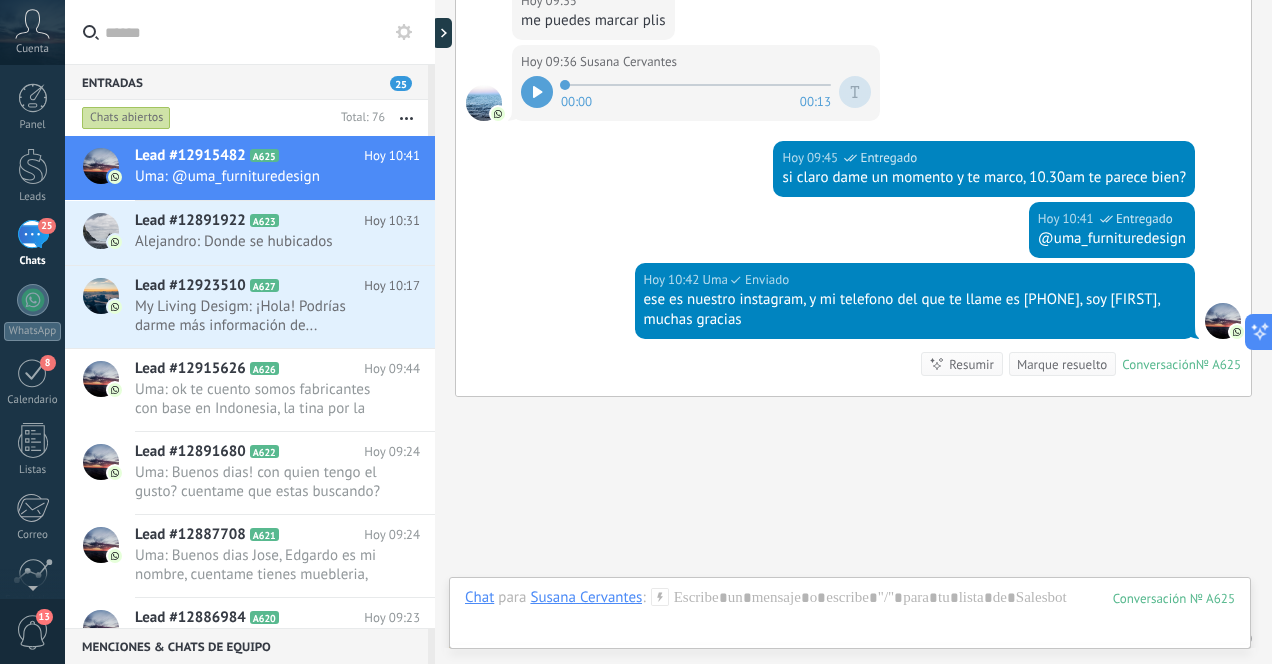 scroll, scrollTop: 768, scrollLeft: 0, axis: vertical 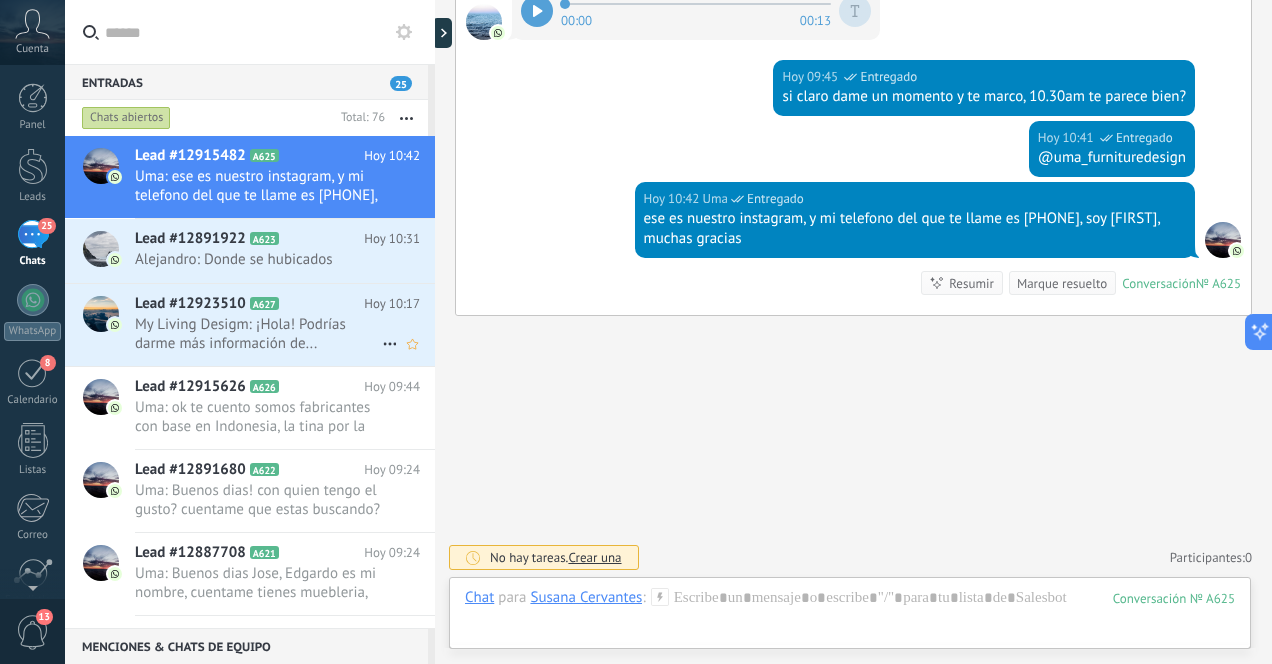 click on "My Living Desigm: ¡Hola! Podrías darme más información de..." at bounding box center [258, 334] 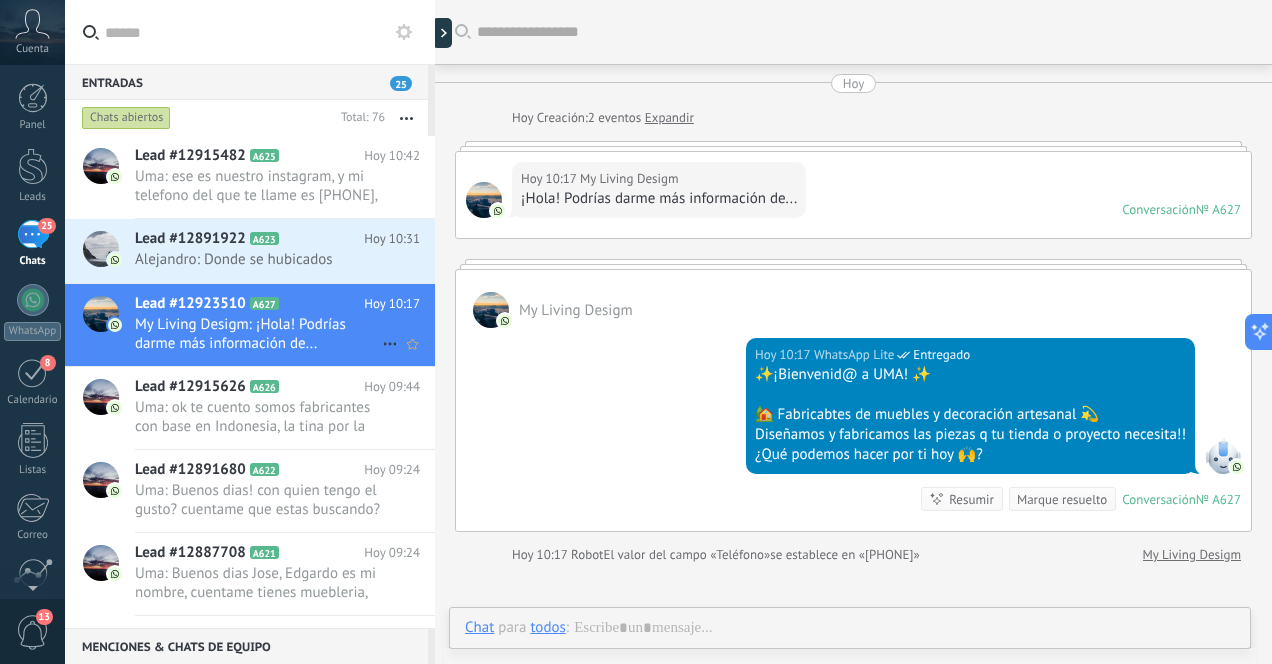 scroll, scrollTop: 63, scrollLeft: 0, axis: vertical 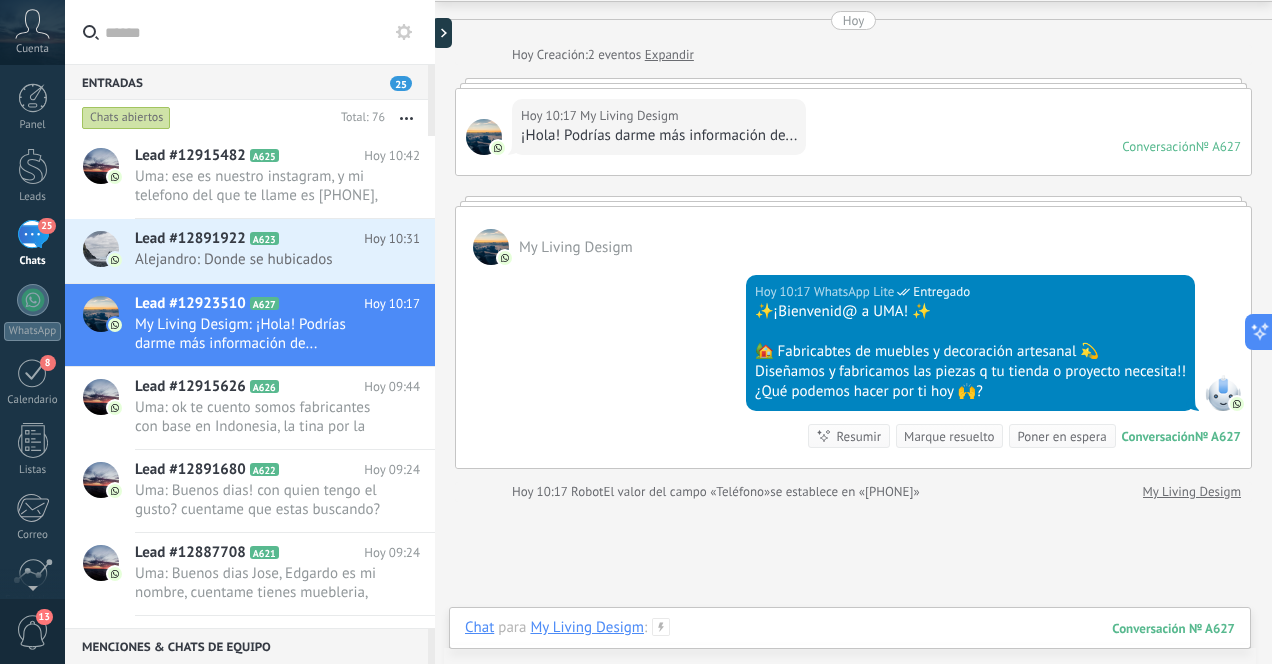 click at bounding box center (850, 648) 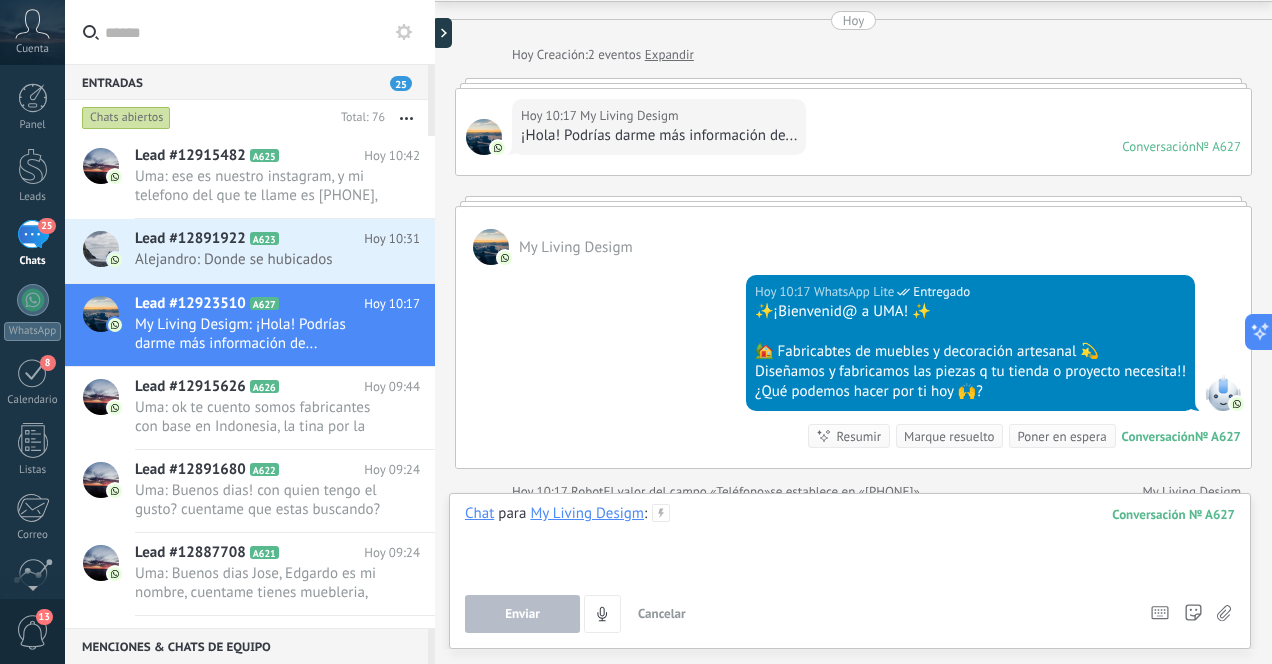 type 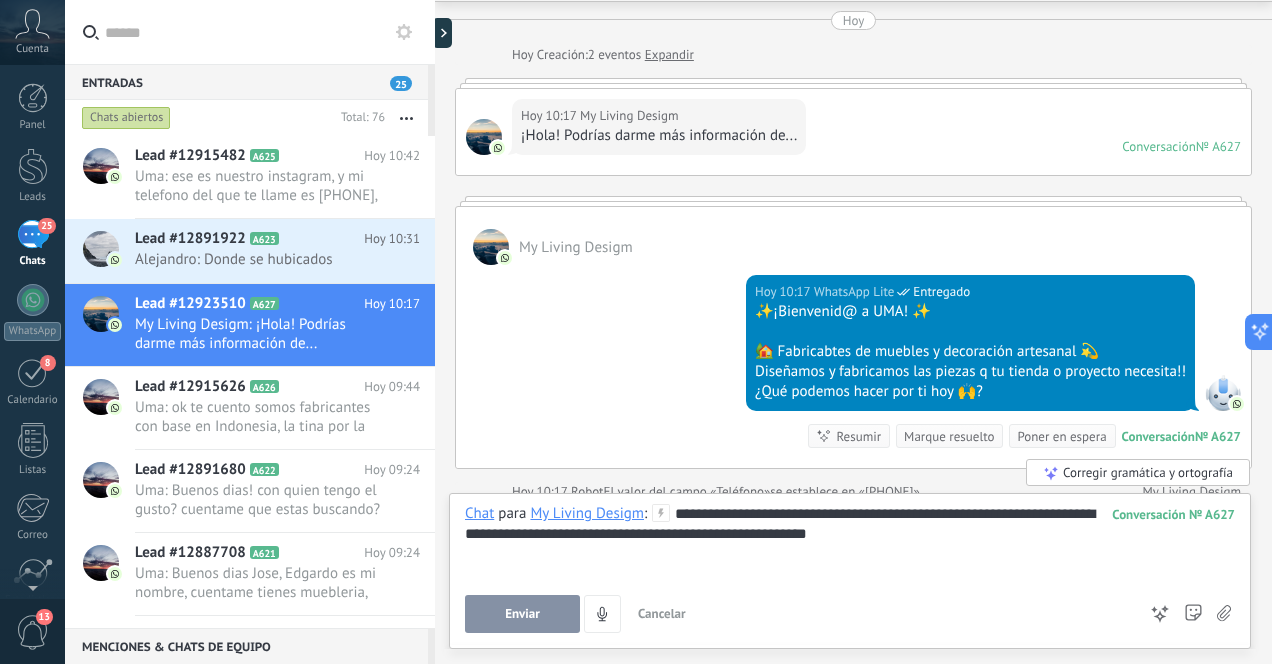 click on "Enviar" at bounding box center (522, 614) 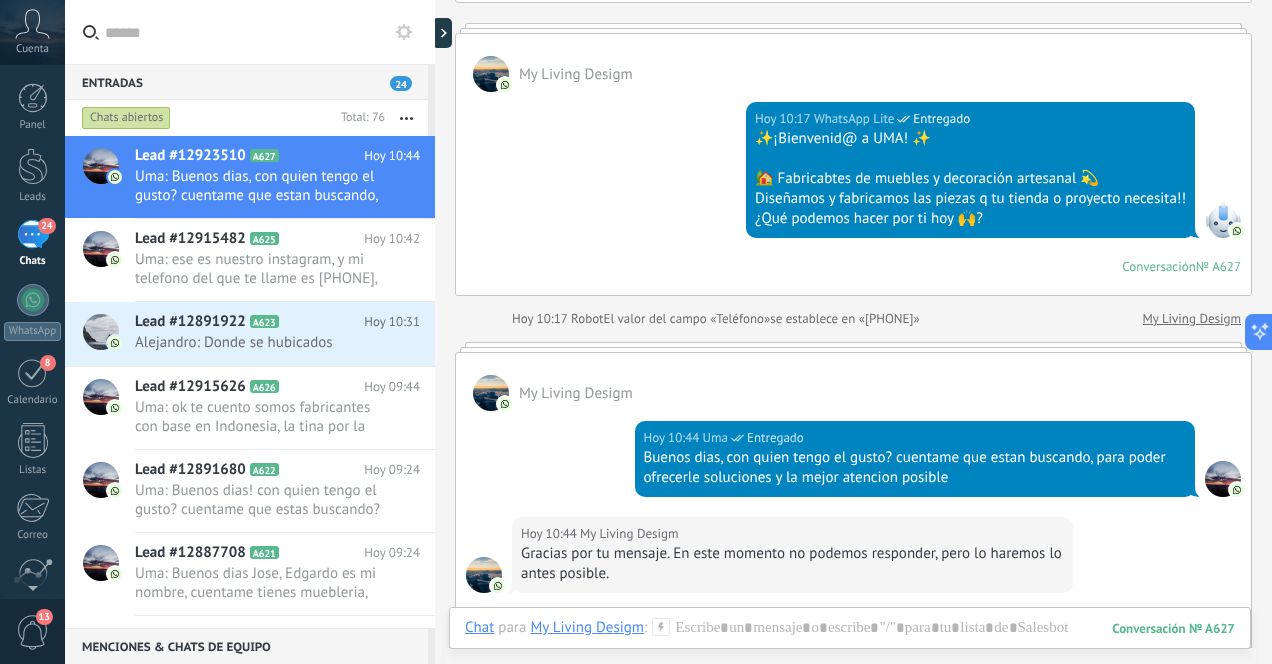 scroll, scrollTop: 344, scrollLeft: 0, axis: vertical 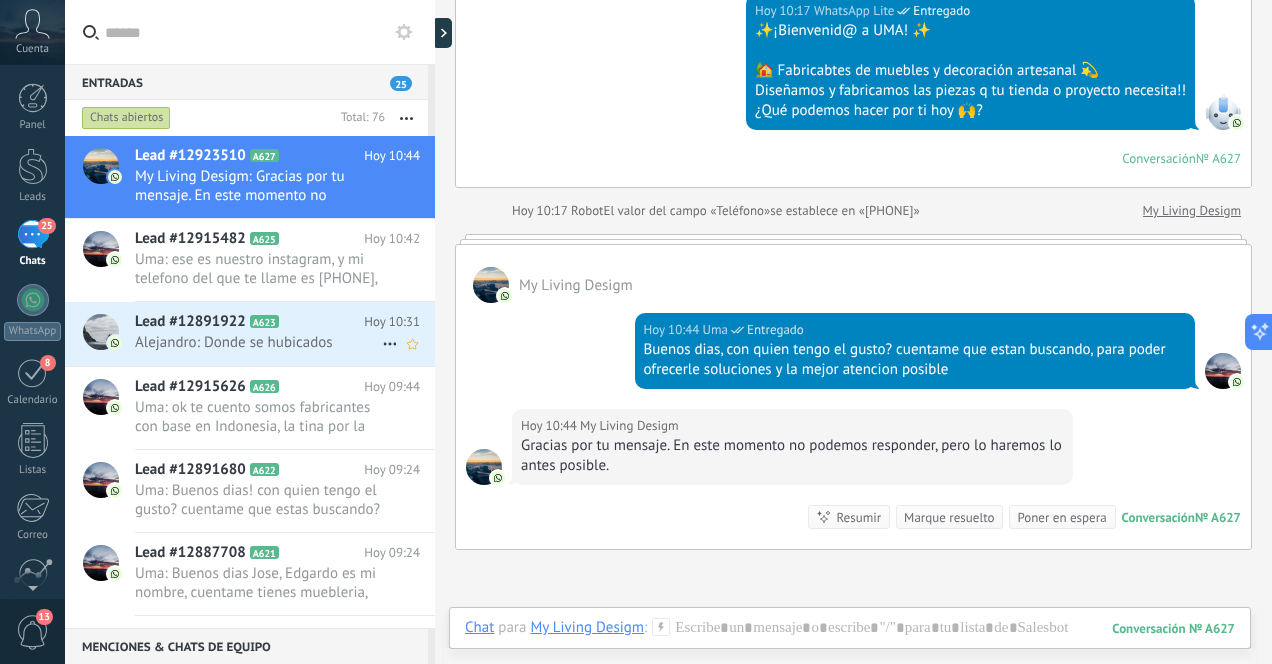 click on "Alejandro: Donde se hubicados" at bounding box center (258, 342) 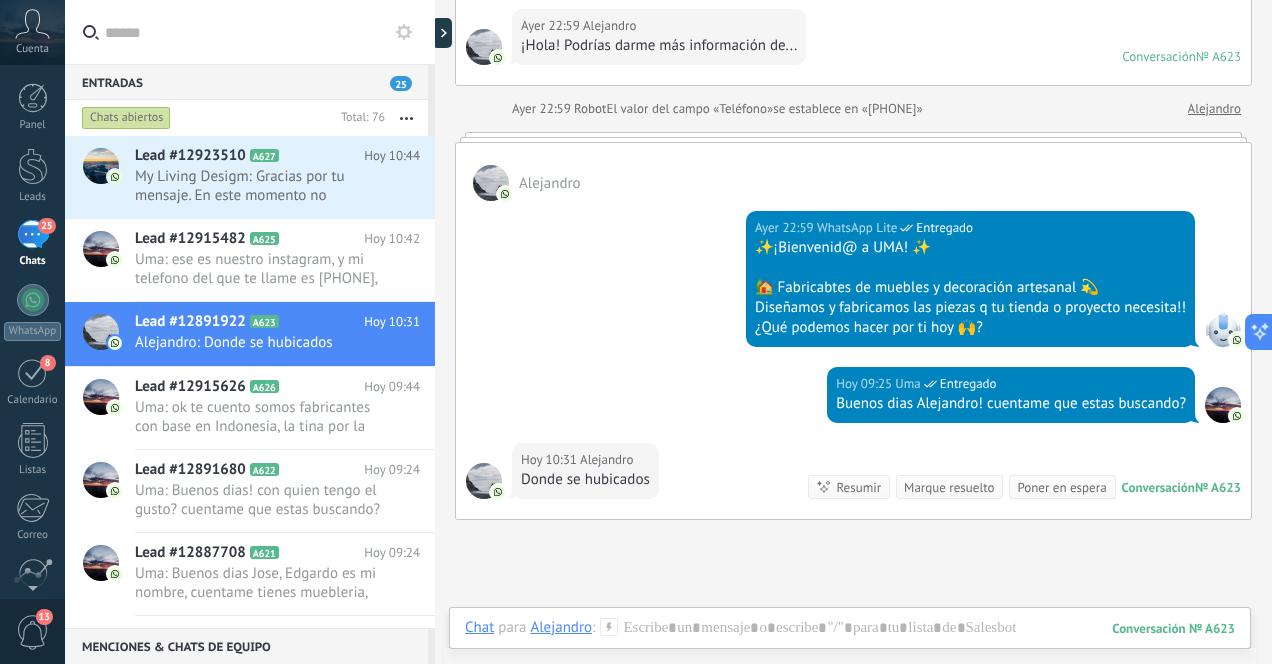 scroll, scrollTop: 357, scrollLeft: 0, axis: vertical 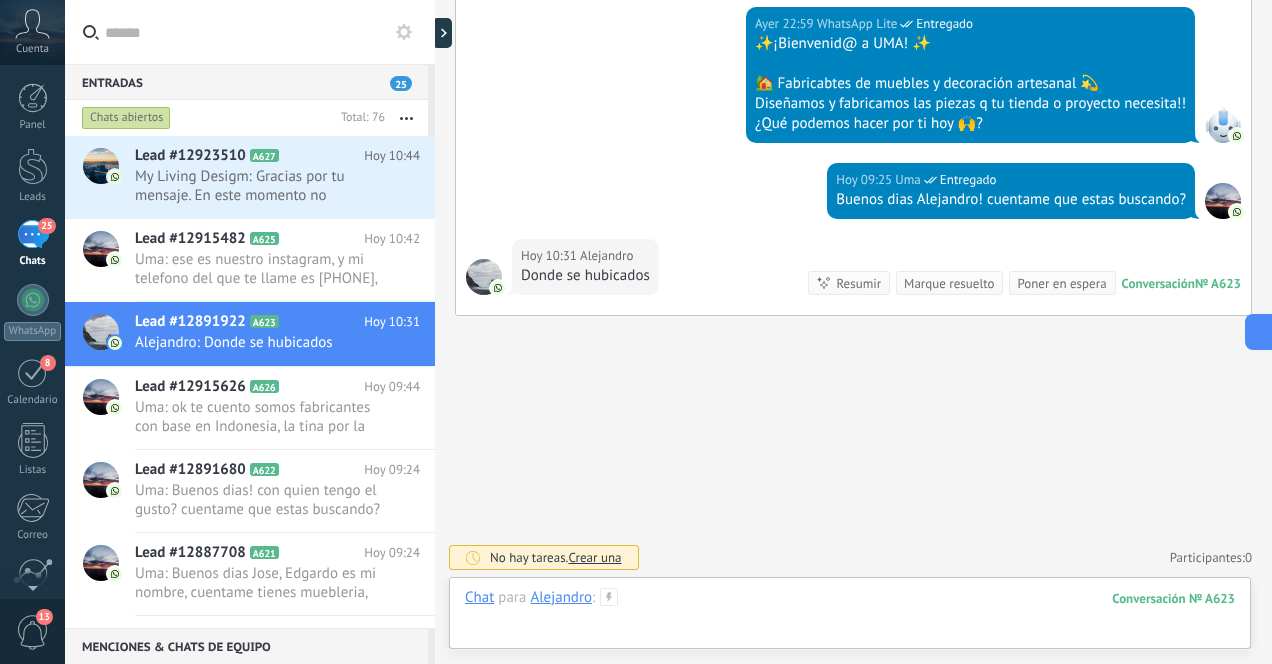 click at bounding box center (850, 618) 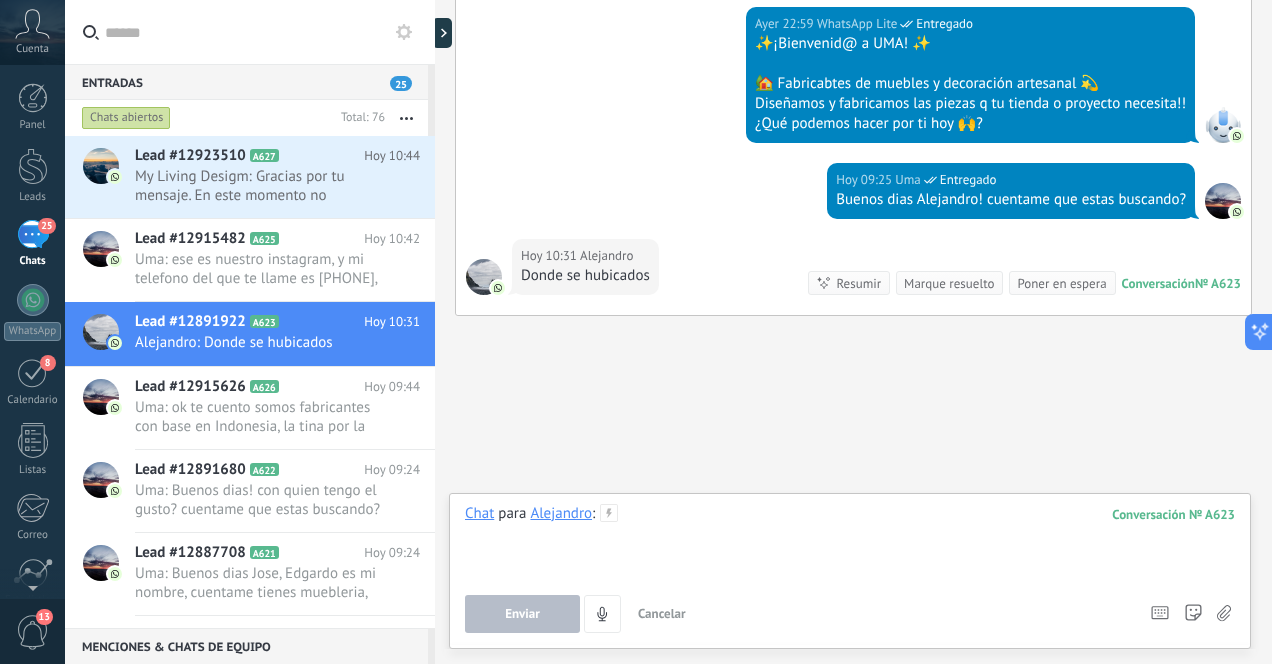 type 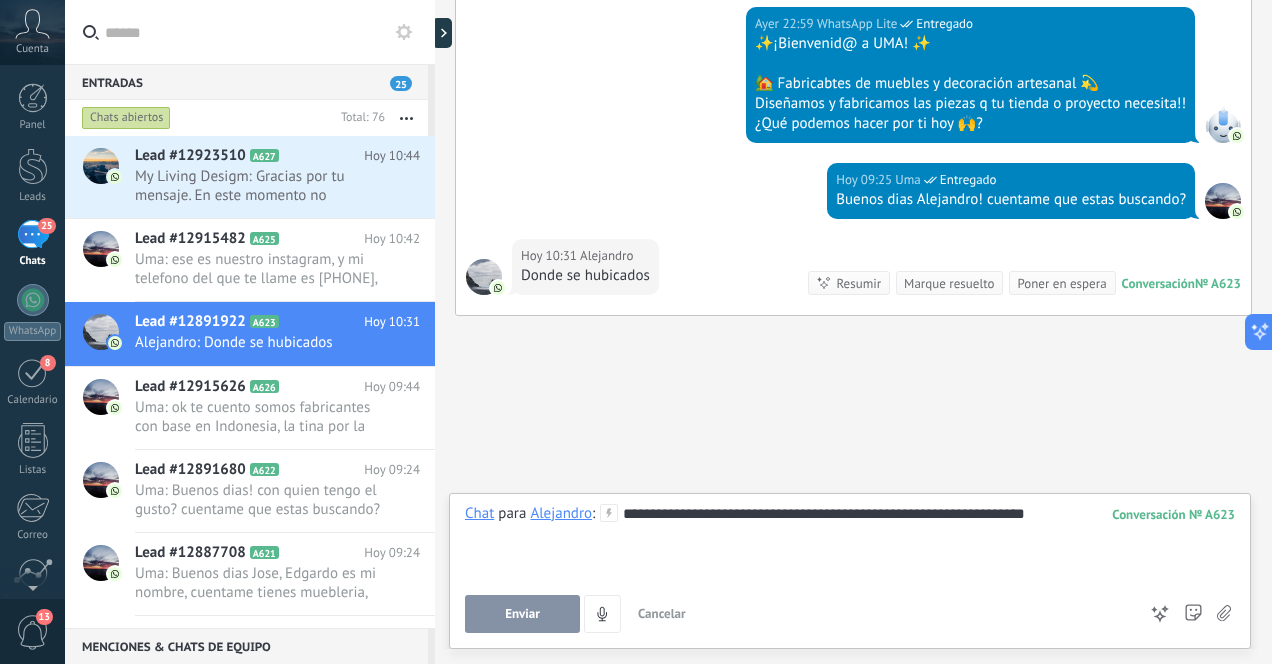 click on "Enviar" at bounding box center [522, 614] 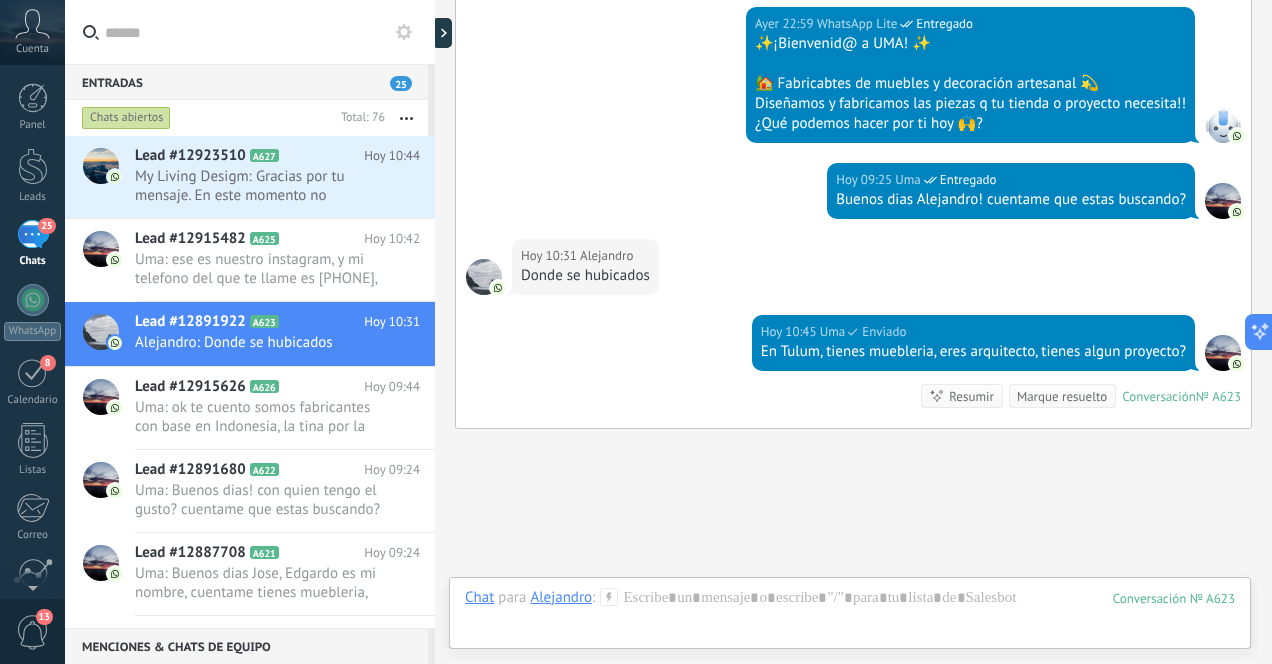 scroll, scrollTop: 470, scrollLeft: 0, axis: vertical 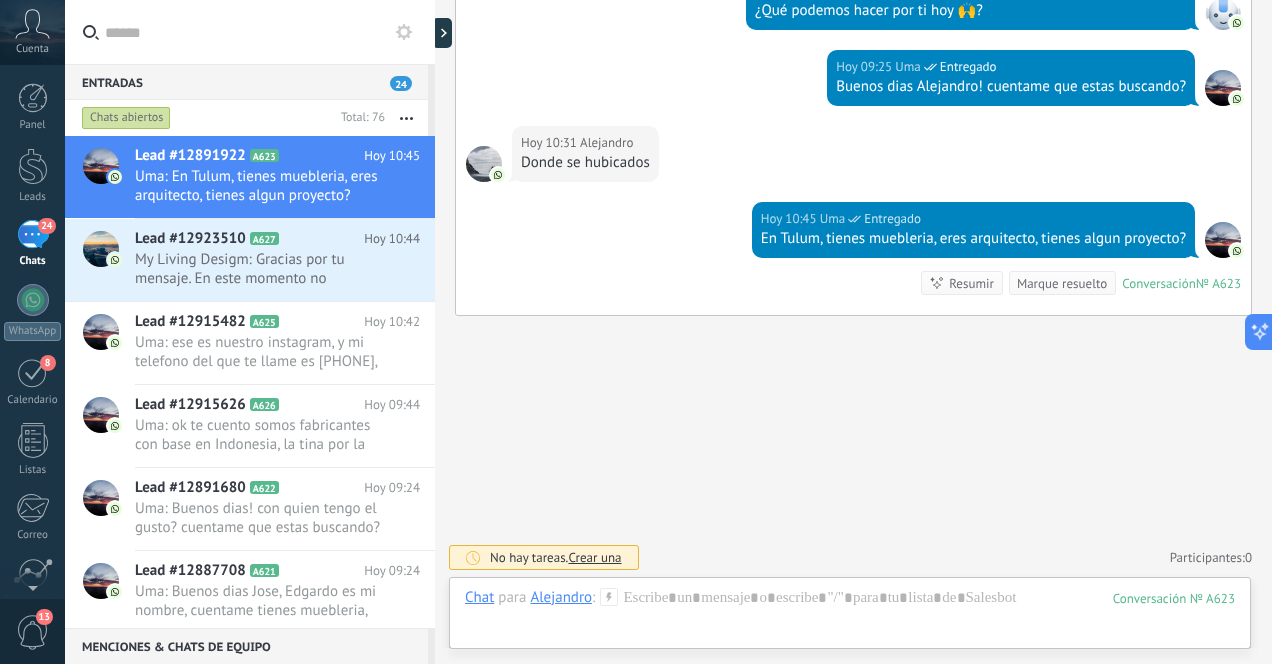 click on "24" at bounding box center [33, 234] 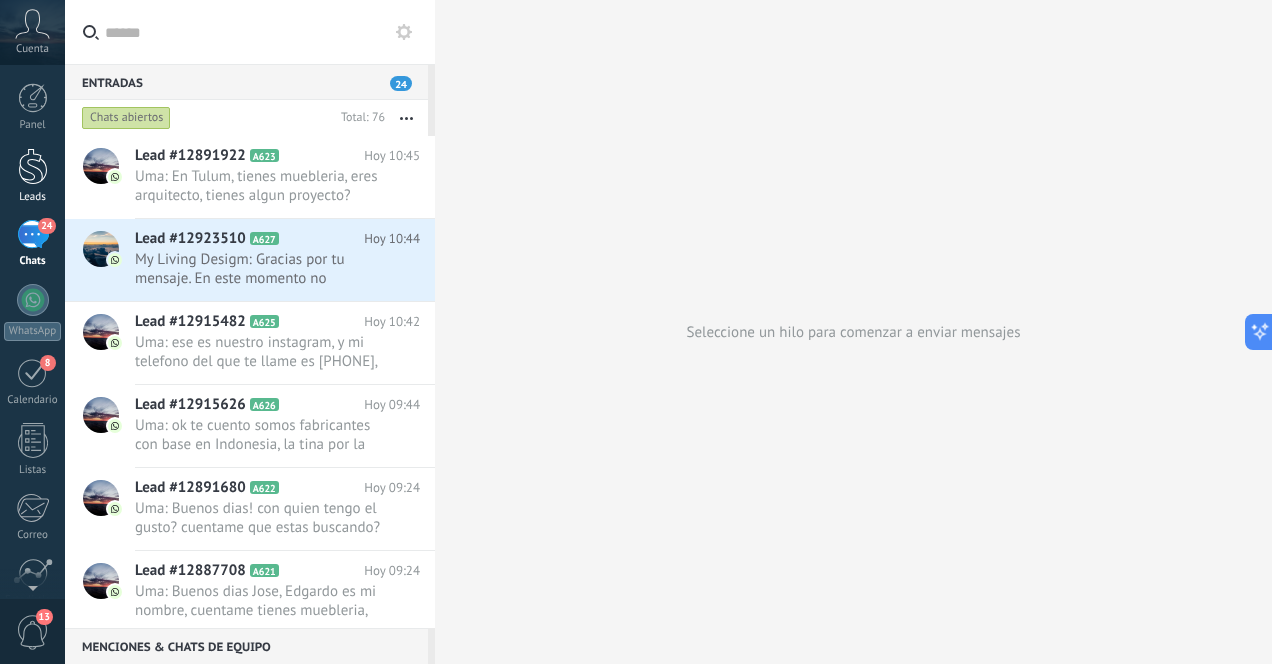 click at bounding box center [33, 166] 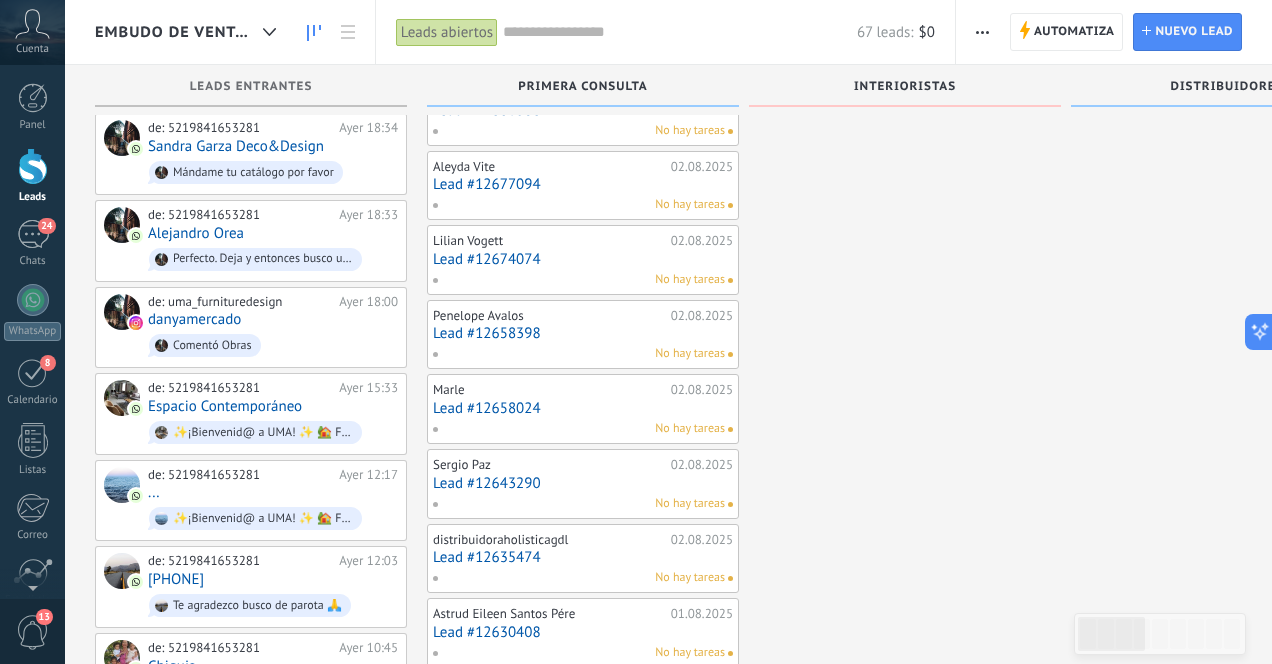 scroll, scrollTop: 802, scrollLeft: 0, axis: vertical 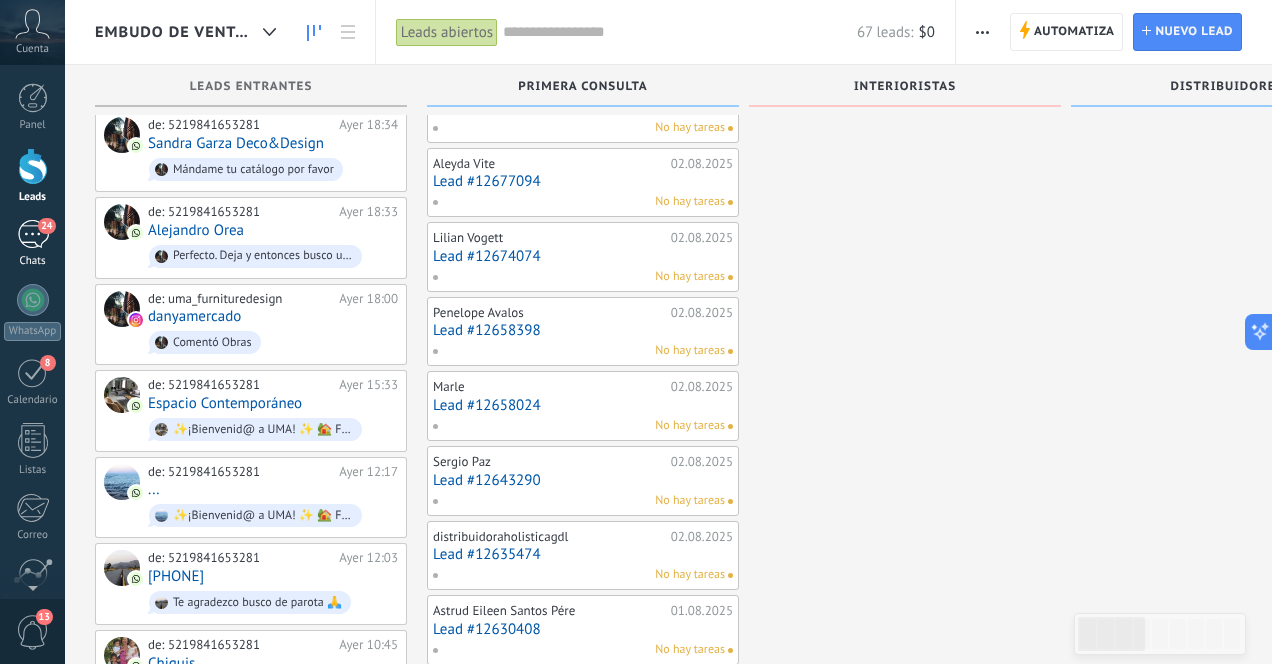 click on "24" at bounding box center (33, 234) 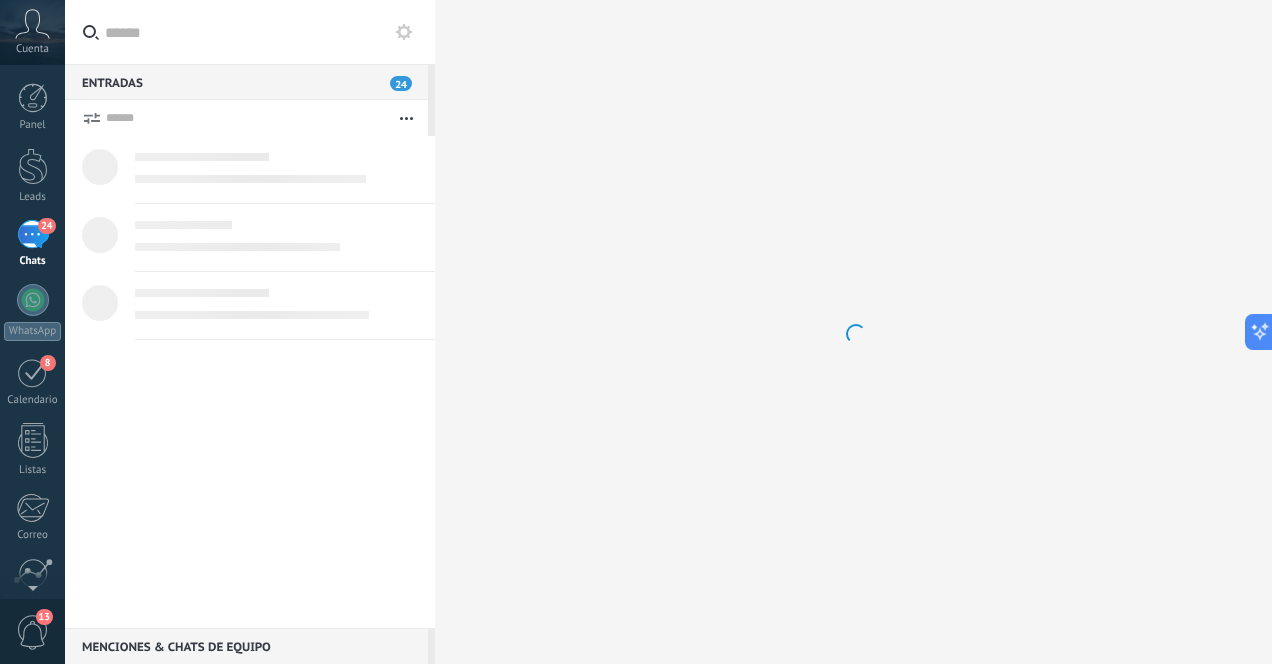 scroll, scrollTop: 0, scrollLeft: 0, axis: both 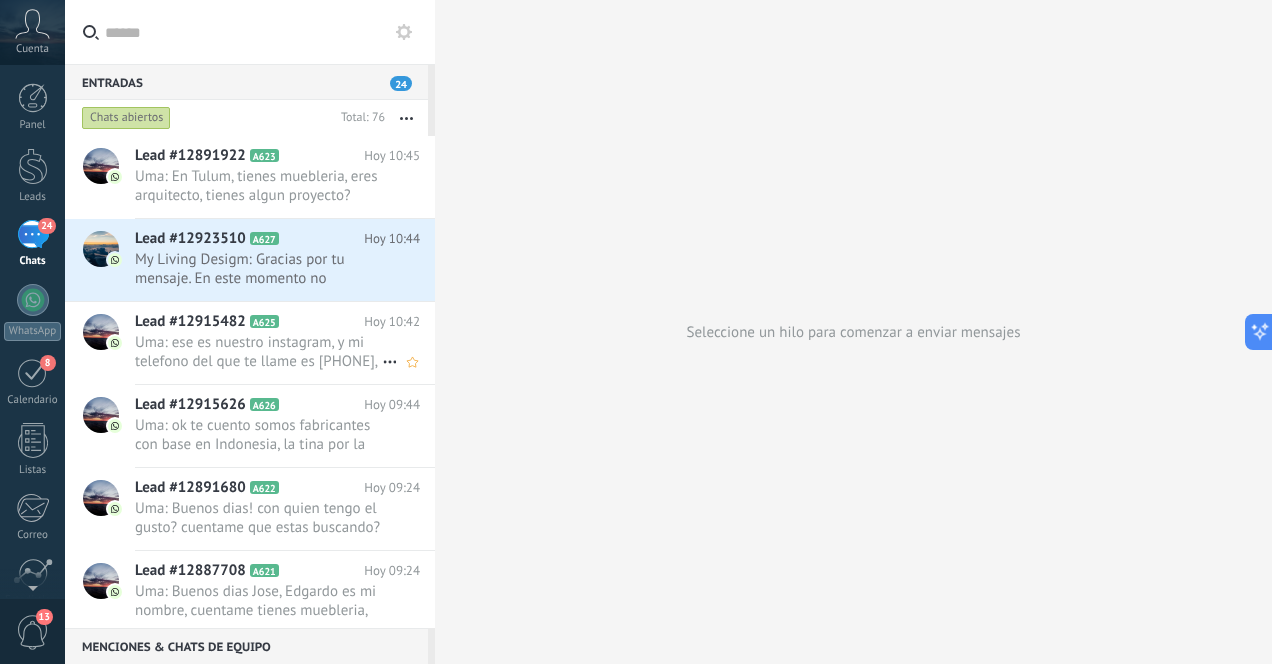 click on "Uma: ese es nuestro instagram, y mi telefono del que te llame es [PHONE], soy [FIRST], muchas gracias" at bounding box center [258, 352] 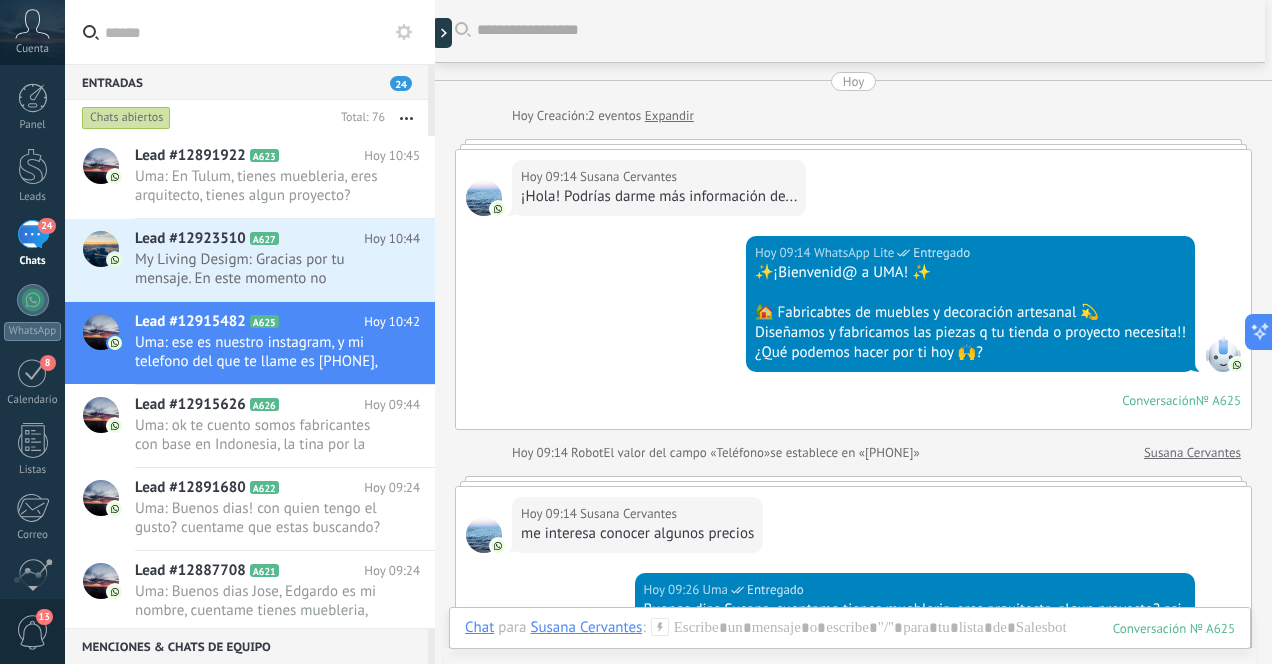 scroll, scrollTop: 0, scrollLeft: 0, axis: both 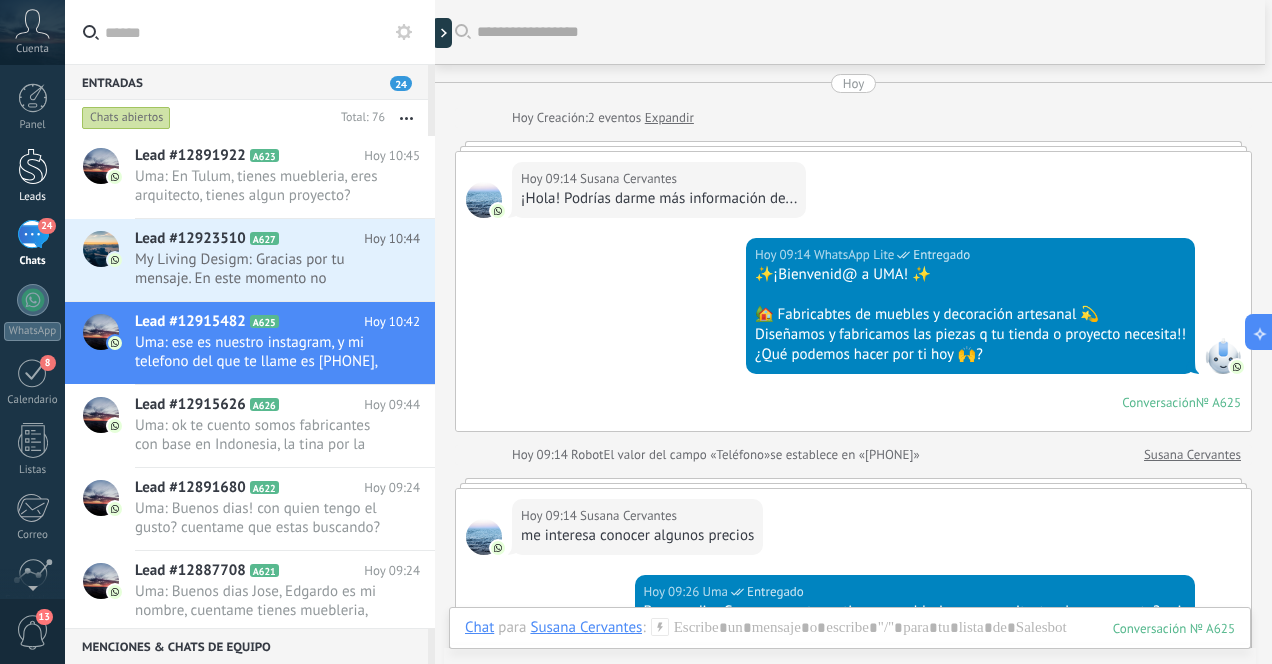click at bounding box center (33, 166) 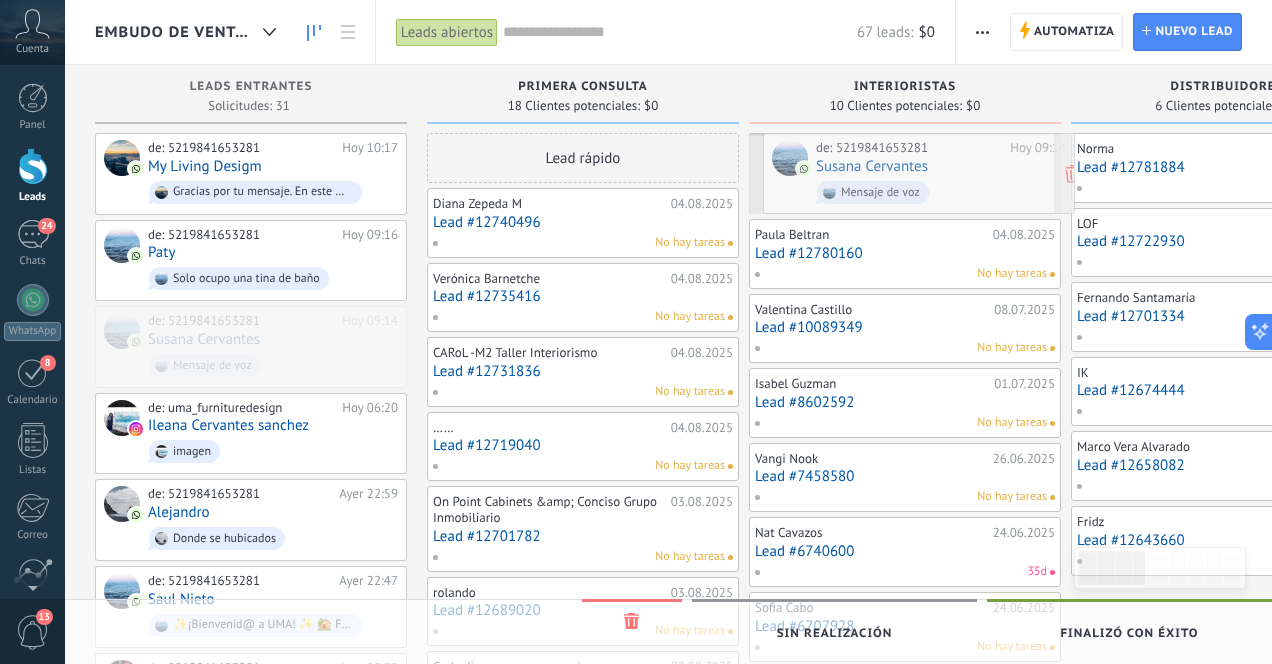 drag, startPoint x: 293, startPoint y: 334, endPoint x: 961, endPoint y: 164, distance: 689.2924 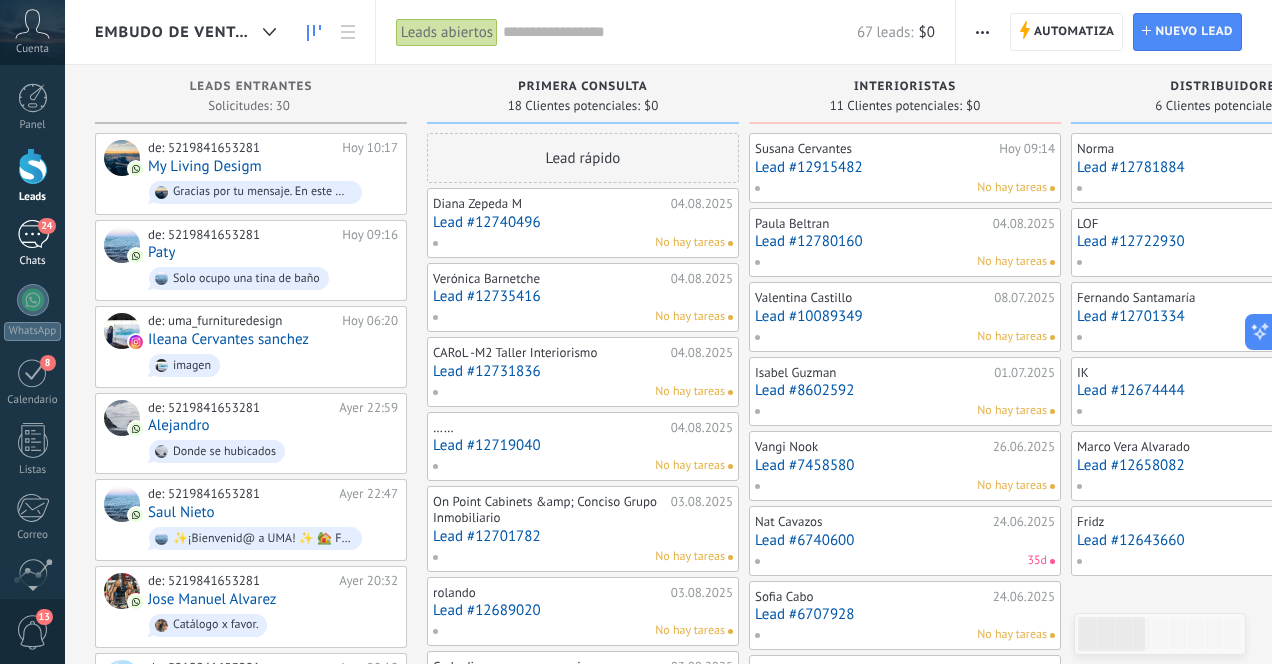 click on "24" at bounding box center (33, 234) 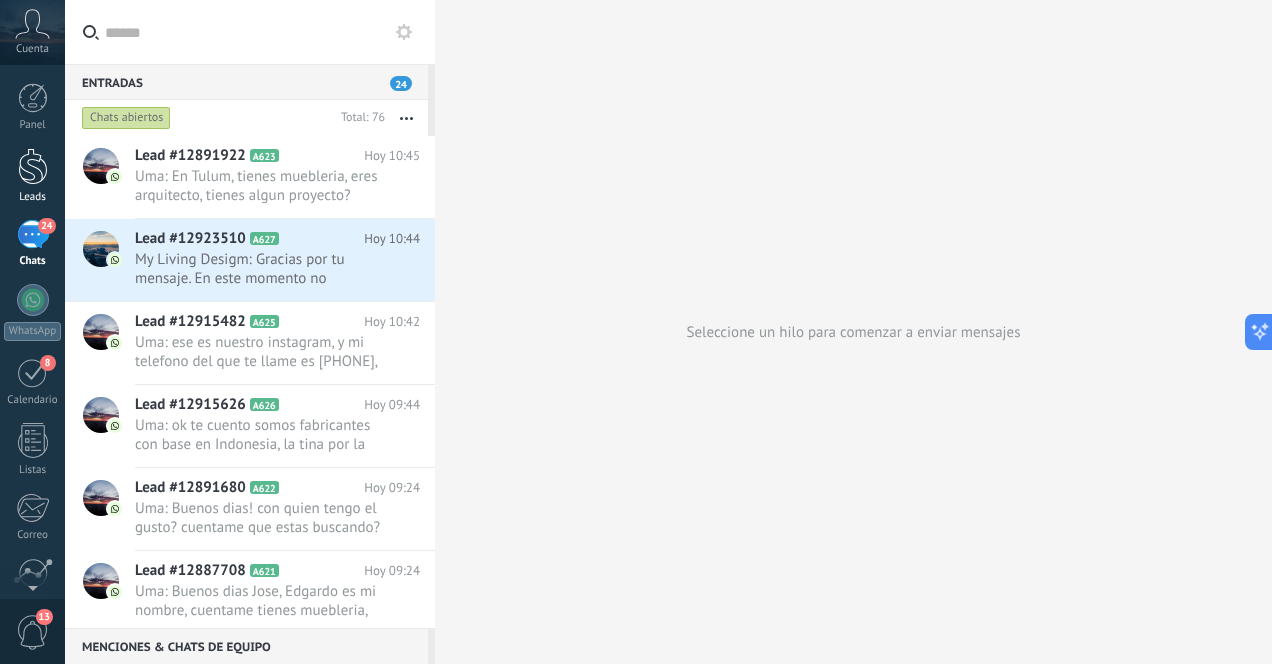 click at bounding box center [33, 166] 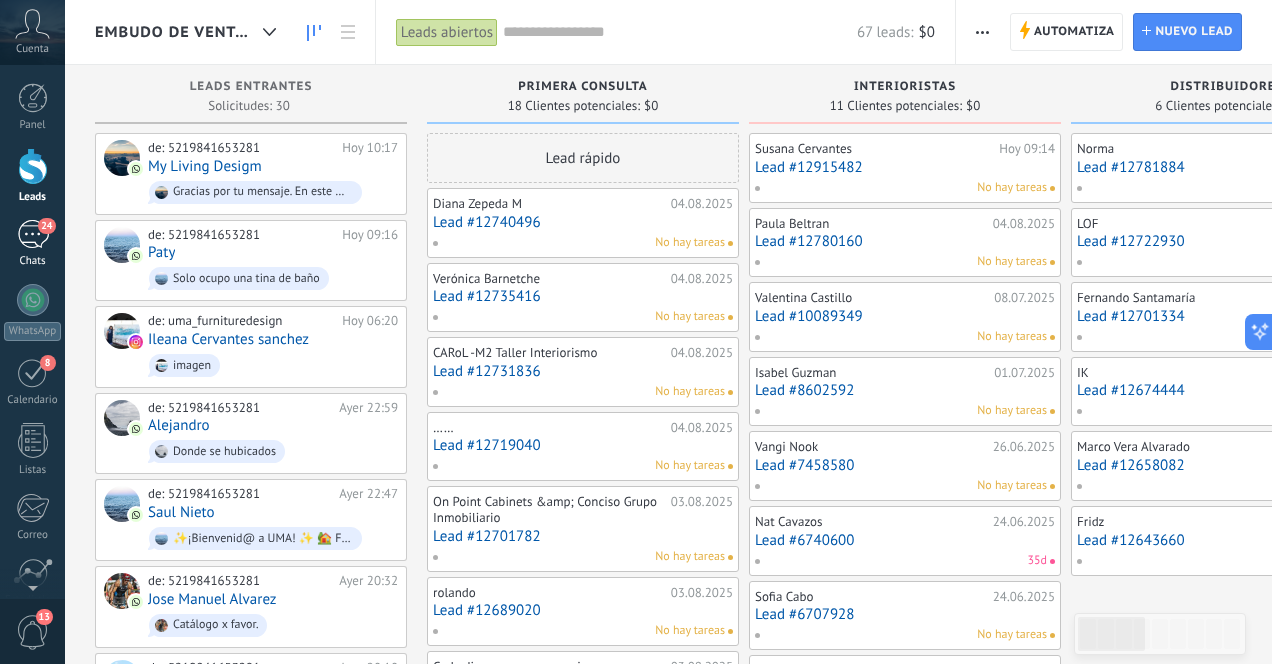 click on "24" at bounding box center (33, 234) 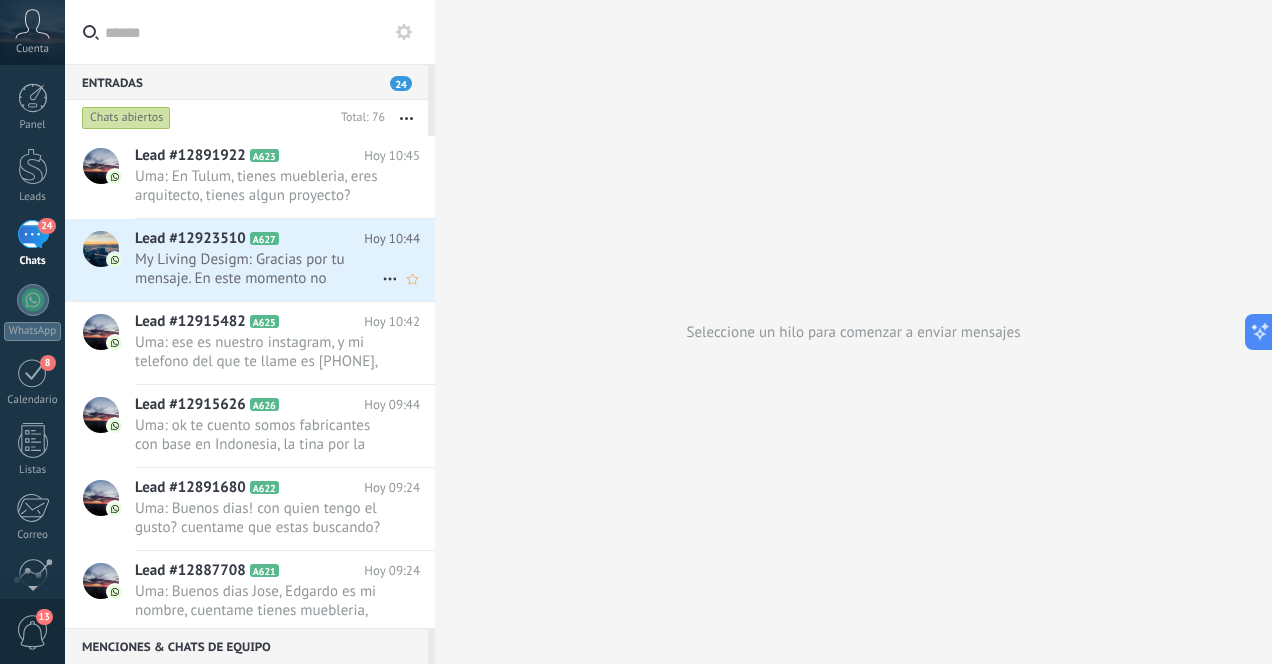 click on "My Living Desigm: Gracias por tu mensaje. En este momento no podemos responder, pero lo haremos lo antes posible." at bounding box center [258, 269] 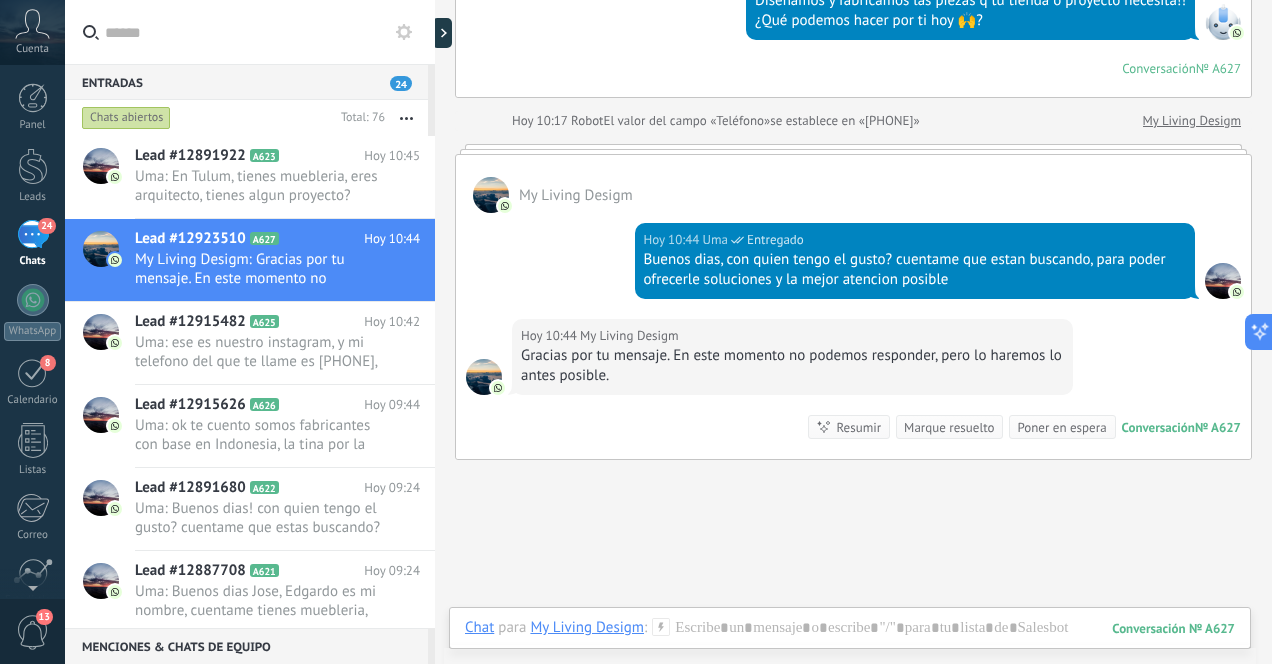 scroll, scrollTop: 333, scrollLeft: 0, axis: vertical 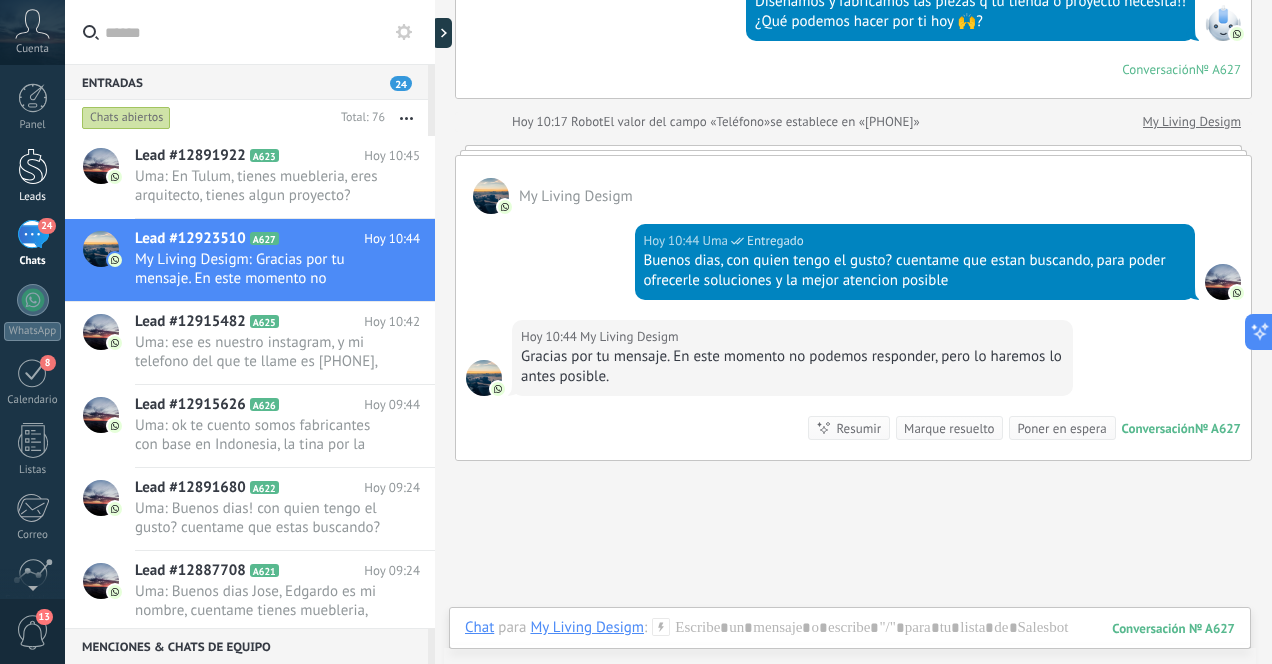 click on "Leads" at bounding box center [32, 176] 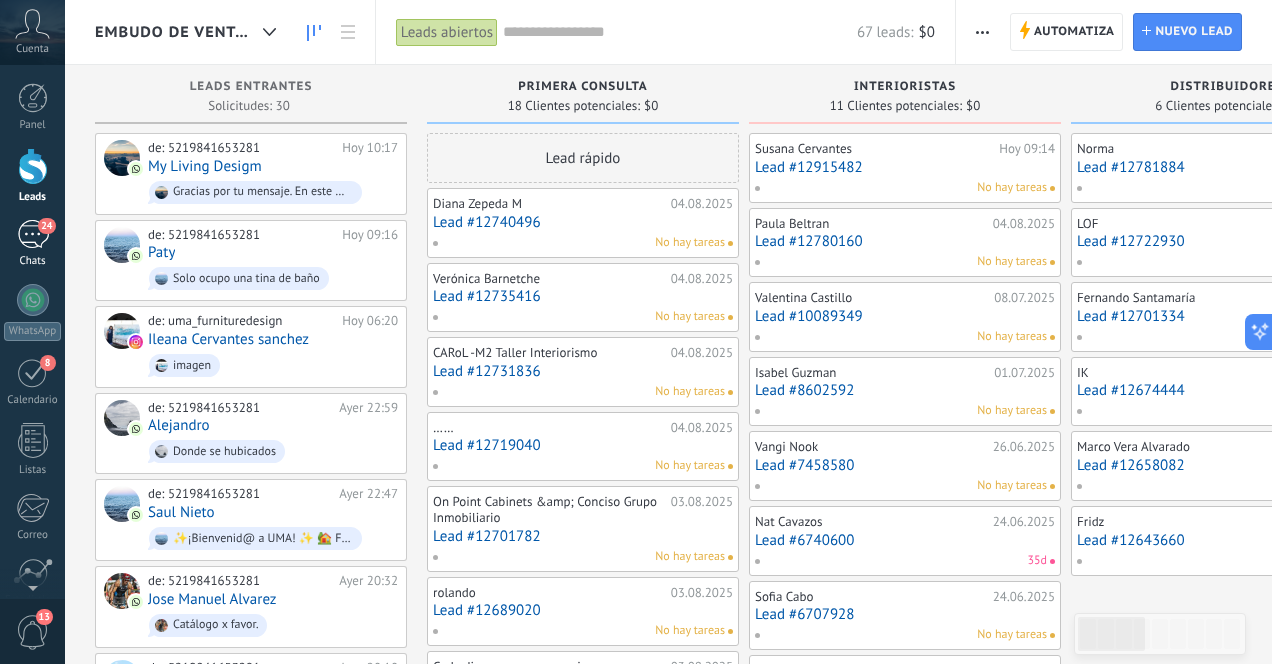 click on "24" at bounding box center [33, 234] 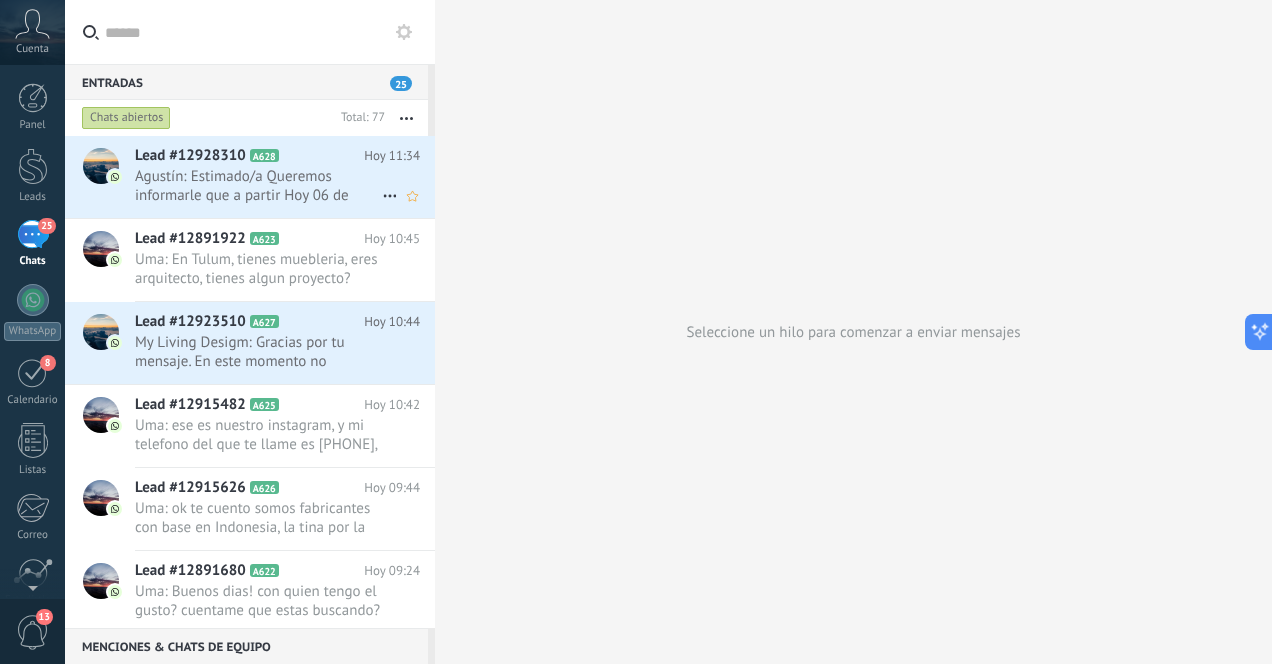 click on "Agustín: Estimado/a
Queremos informarle que a partir Hoy 06 de Agosto, el Sr [FIRST] [LAST] ya no forma parte de n..." at bounding box center [258, 186] 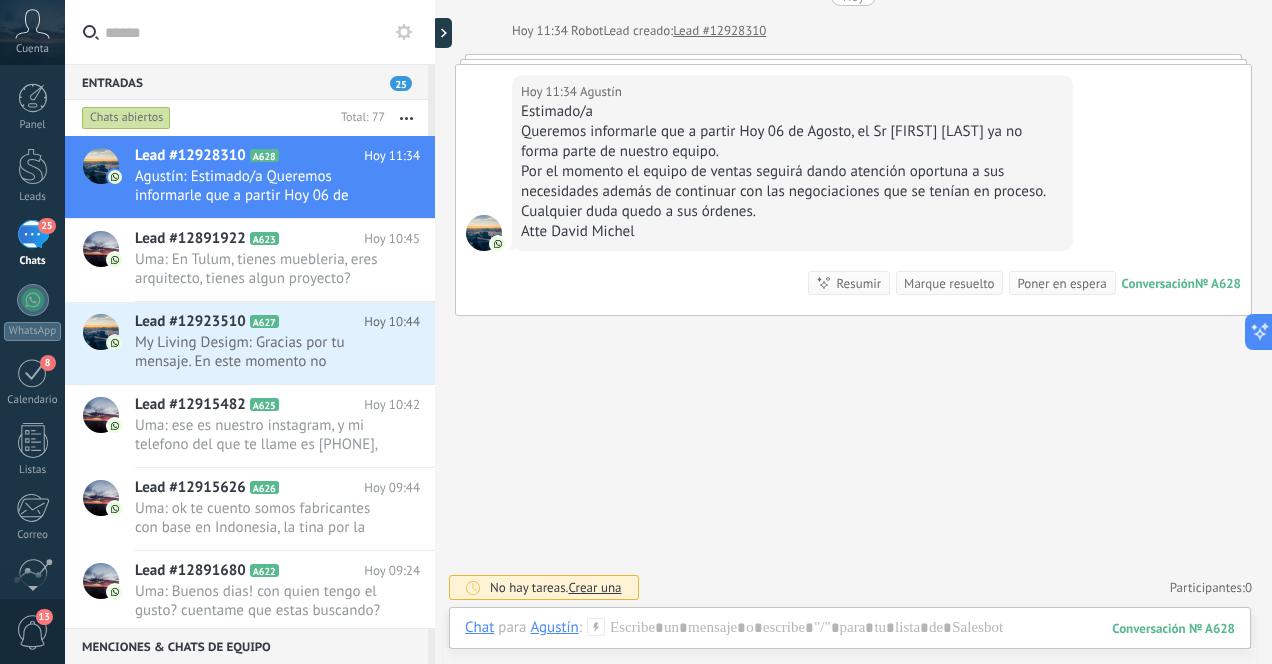 scroll, scrollTop: 0, scrollLeft: 0, axis: both 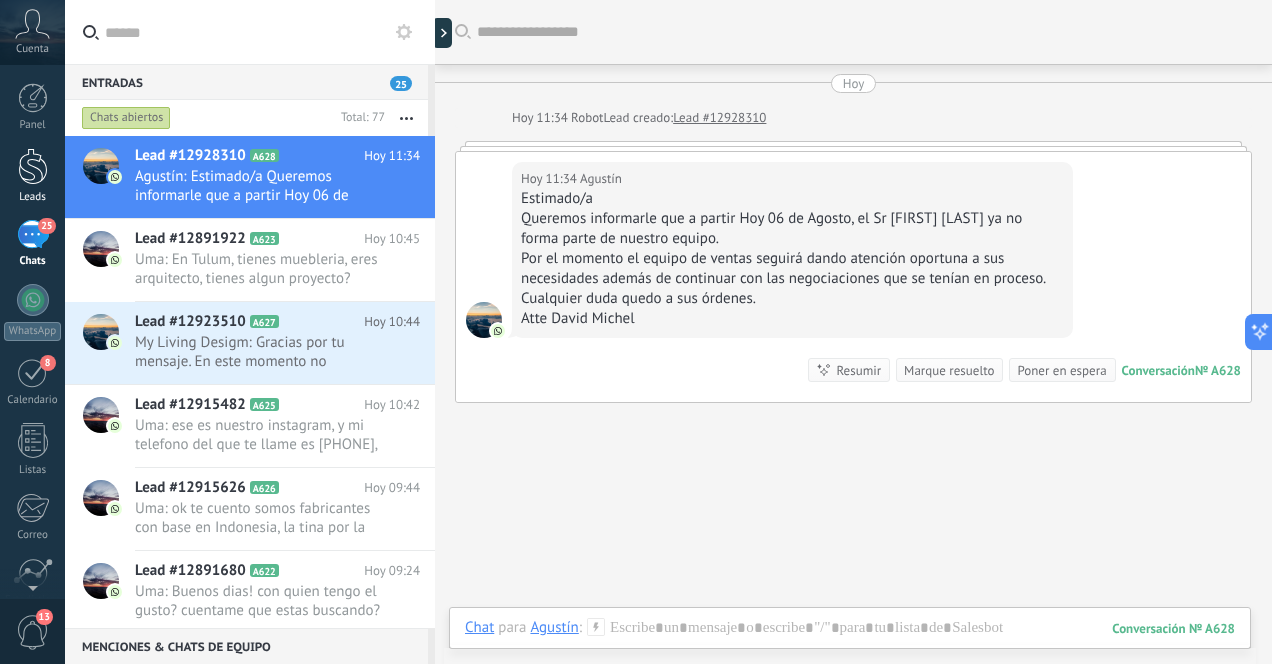 click at bounding box center (33, 166) 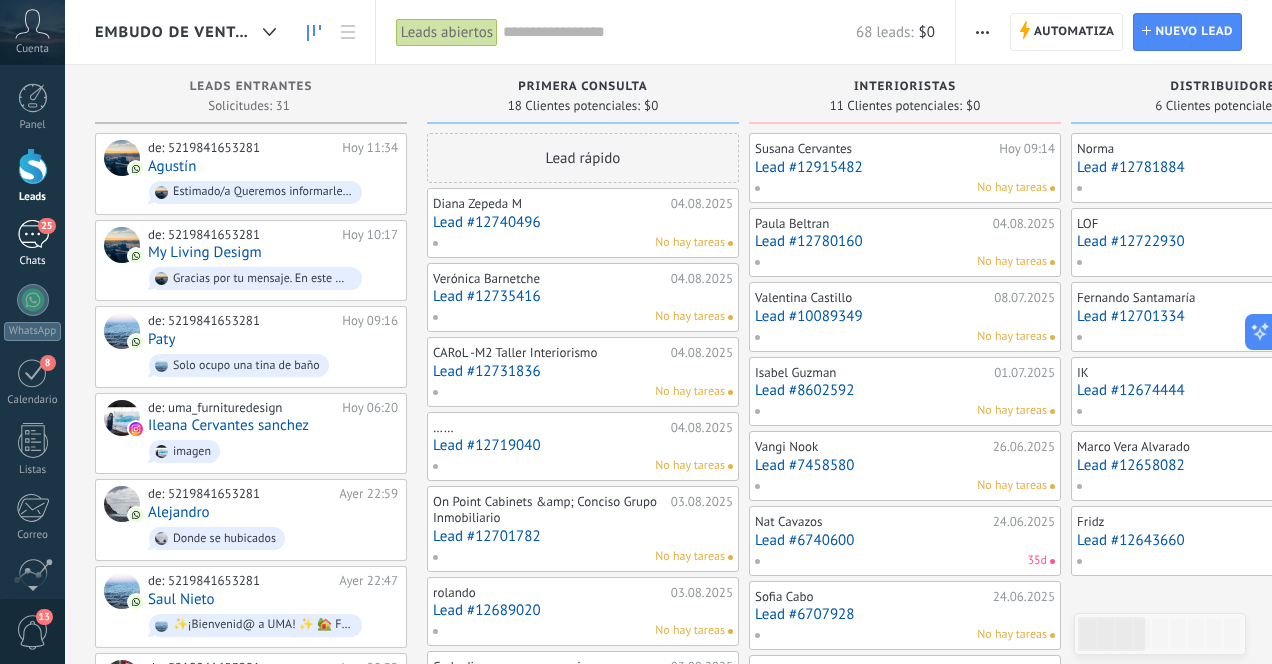 click on "25" at bounding box center [33, 234] 